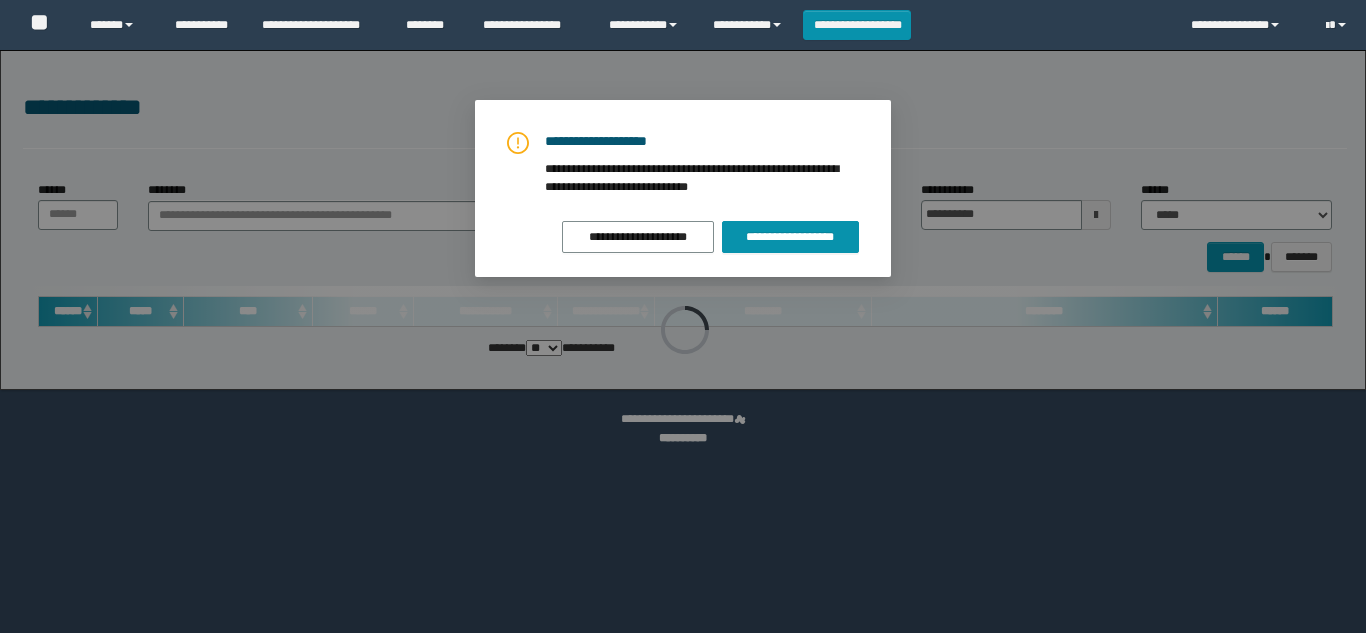 scroll, scrollTop: 0, scrollLeft: 0, axis: both 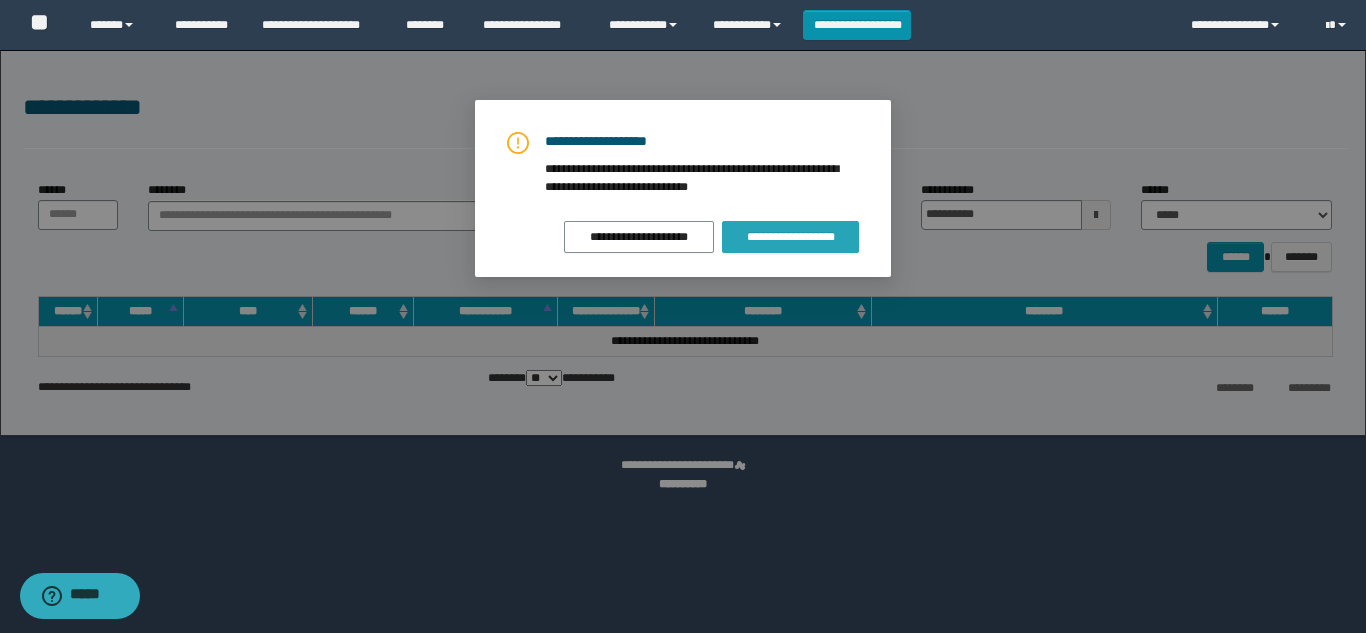 click on "**********" at bounding box center (790, 237) 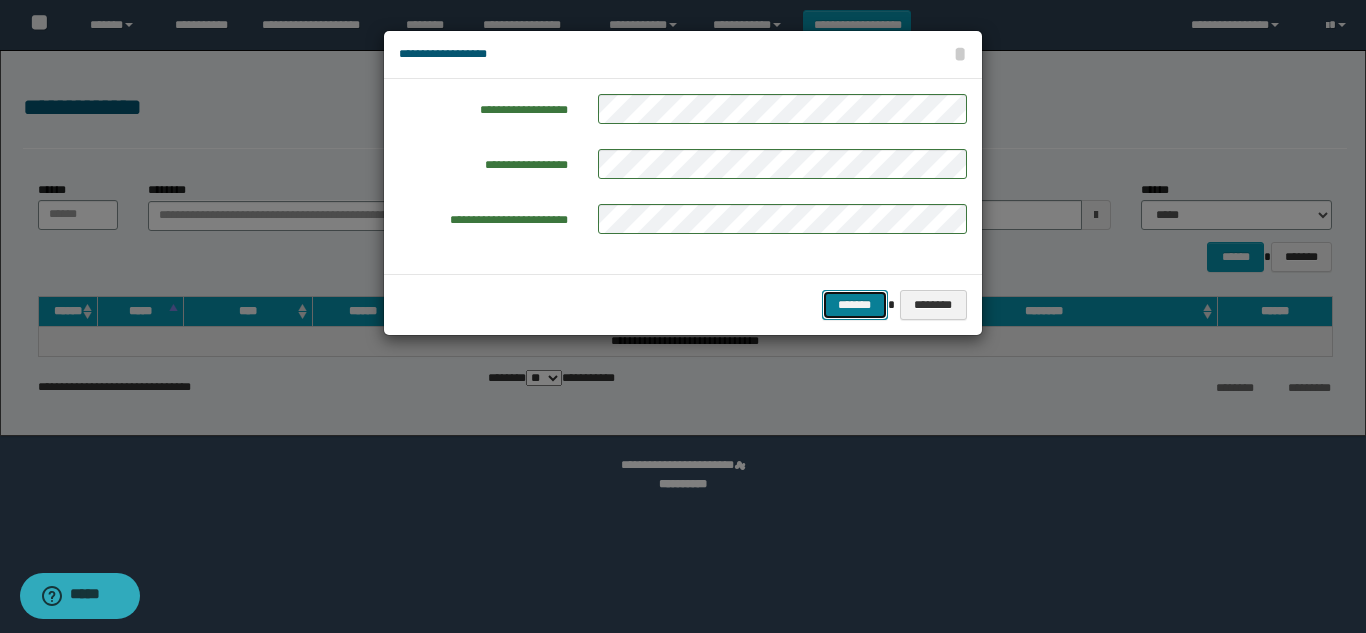 click on "*******" at bounding box center [855, 305] 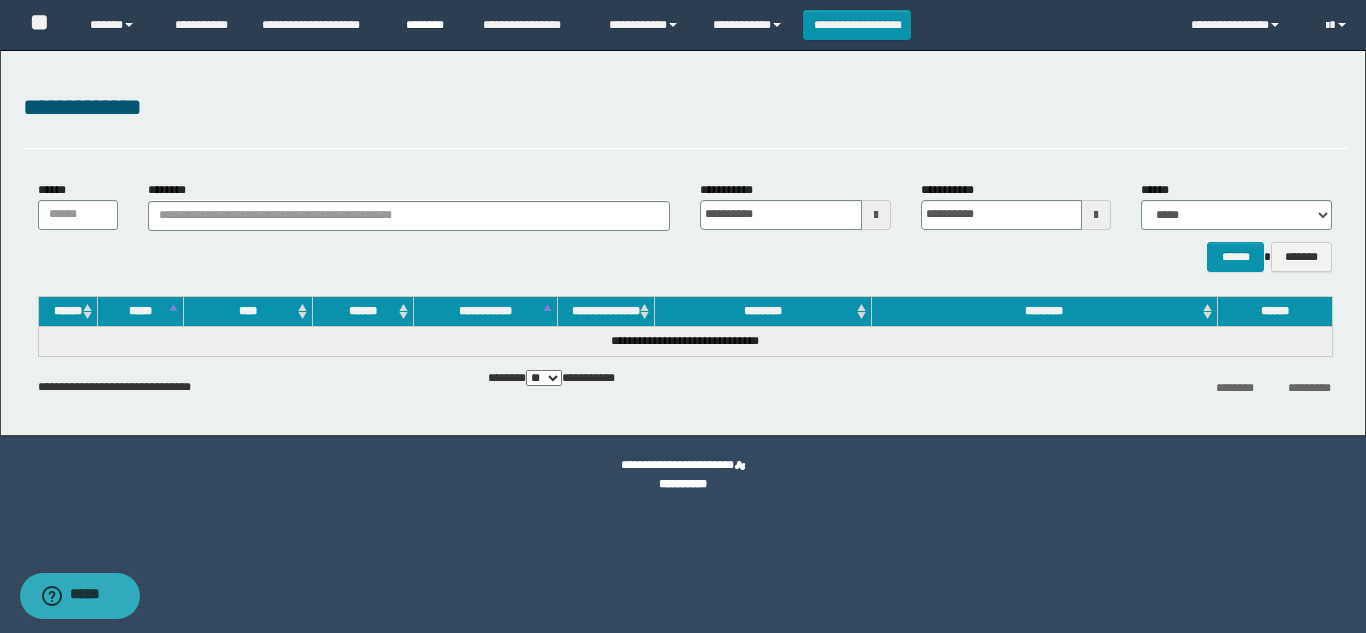 click on "********" at bounding box center [429, 25] 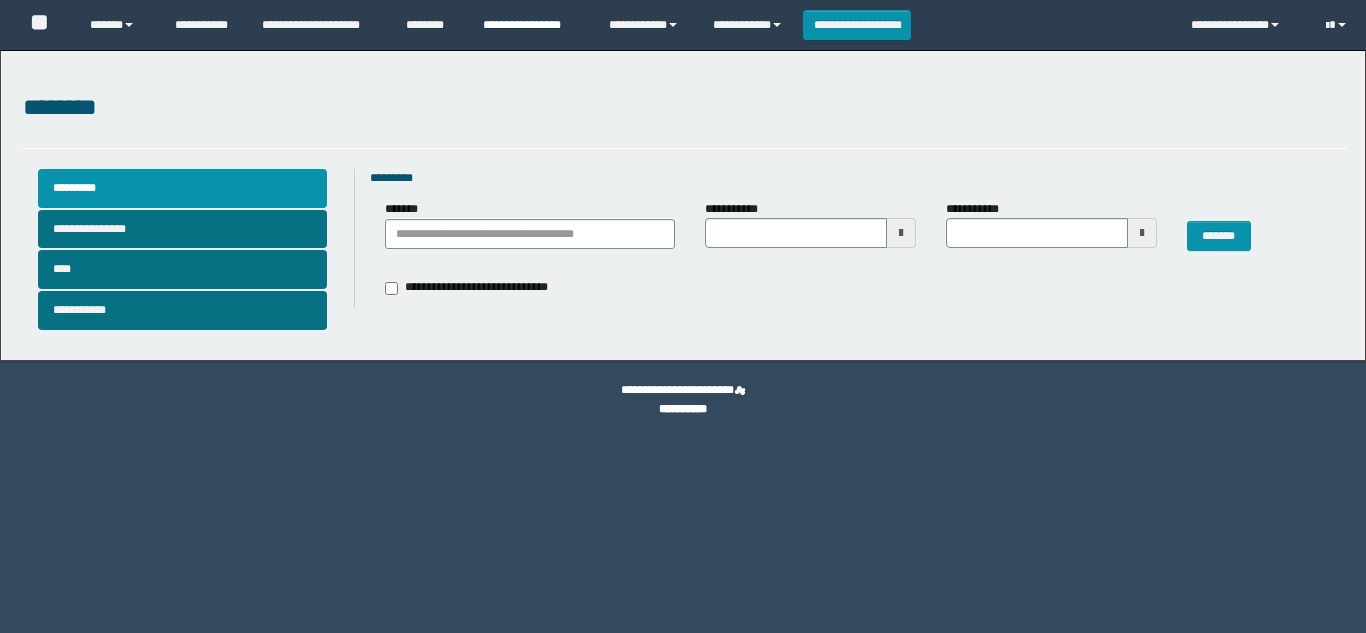 scroll, scrollTop: 0, scrollLeft: 0, axis: both 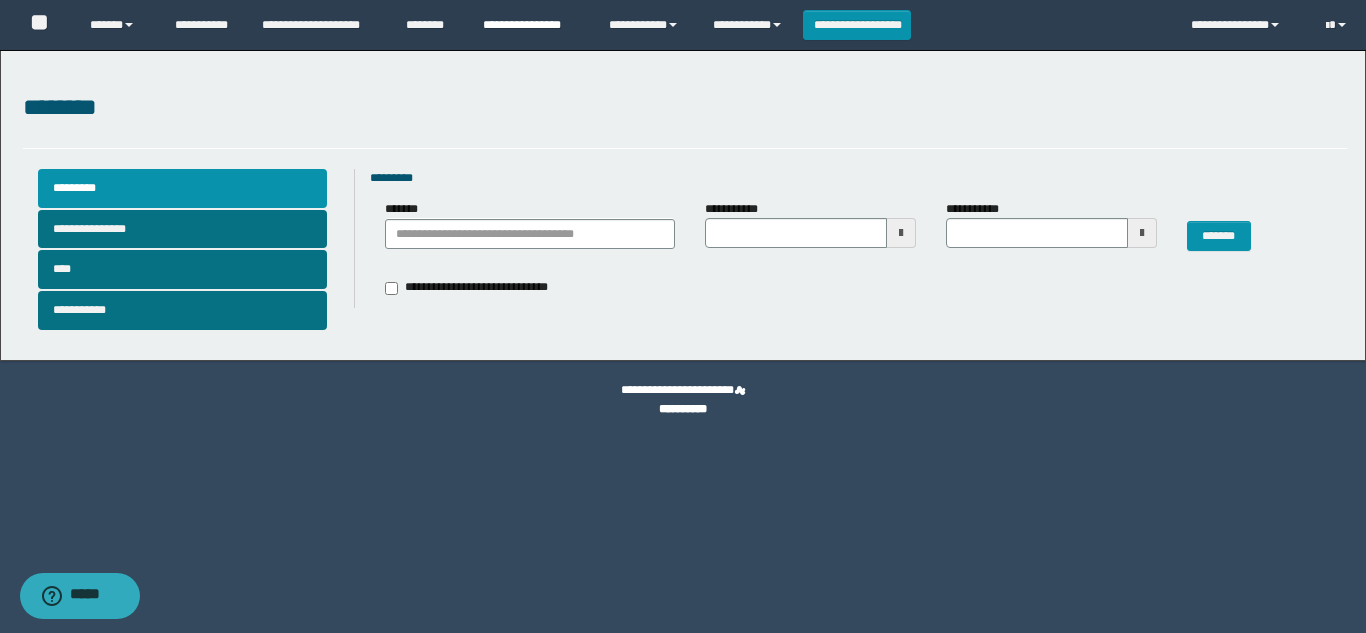 click on "**********" at bounding box center [531, 25] 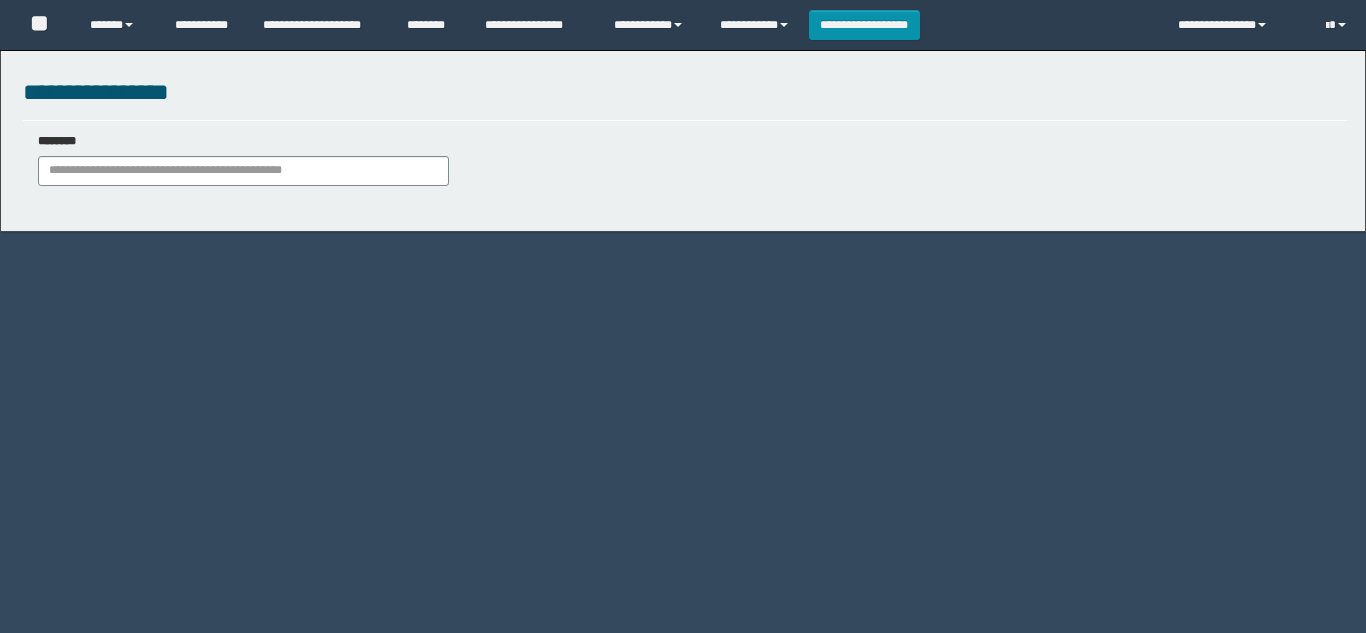 scroll, scrollTop: 0, scrollLeft: 0, axis: both 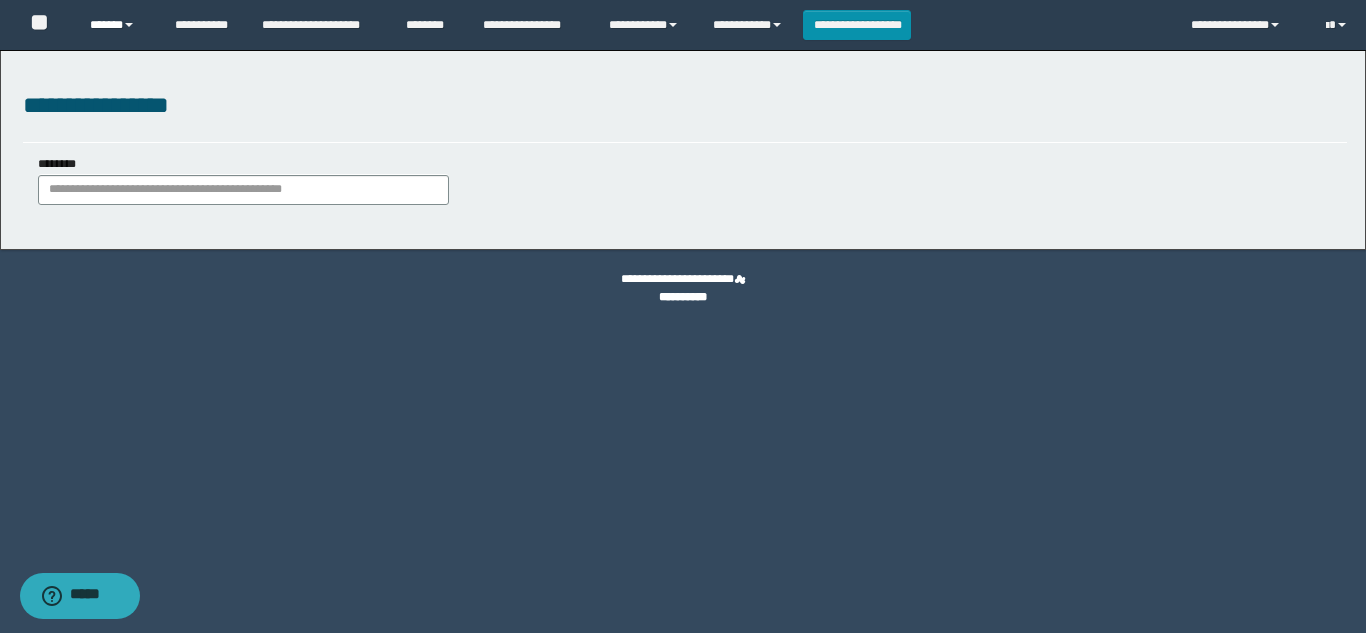 click at bounding box center (129, 25) 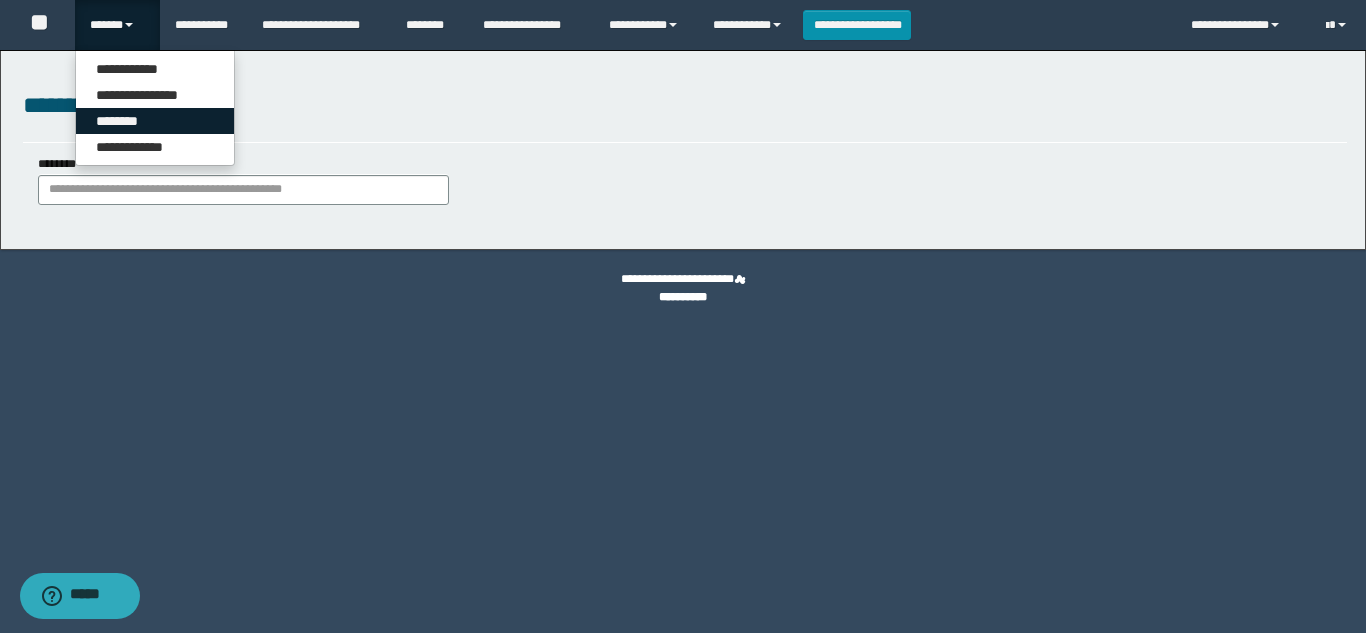 click on "********" at bounding box center [155, 121] 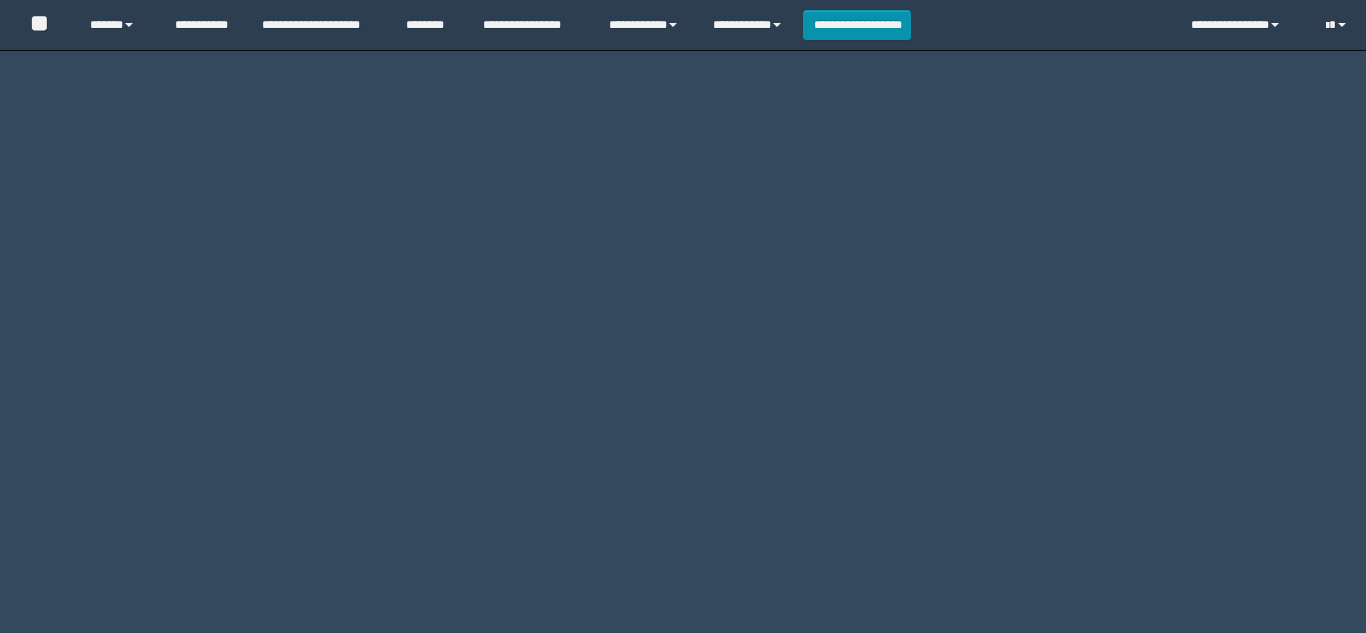 scroll, scrollTop: 0, scrollLeft: 0, axis: both 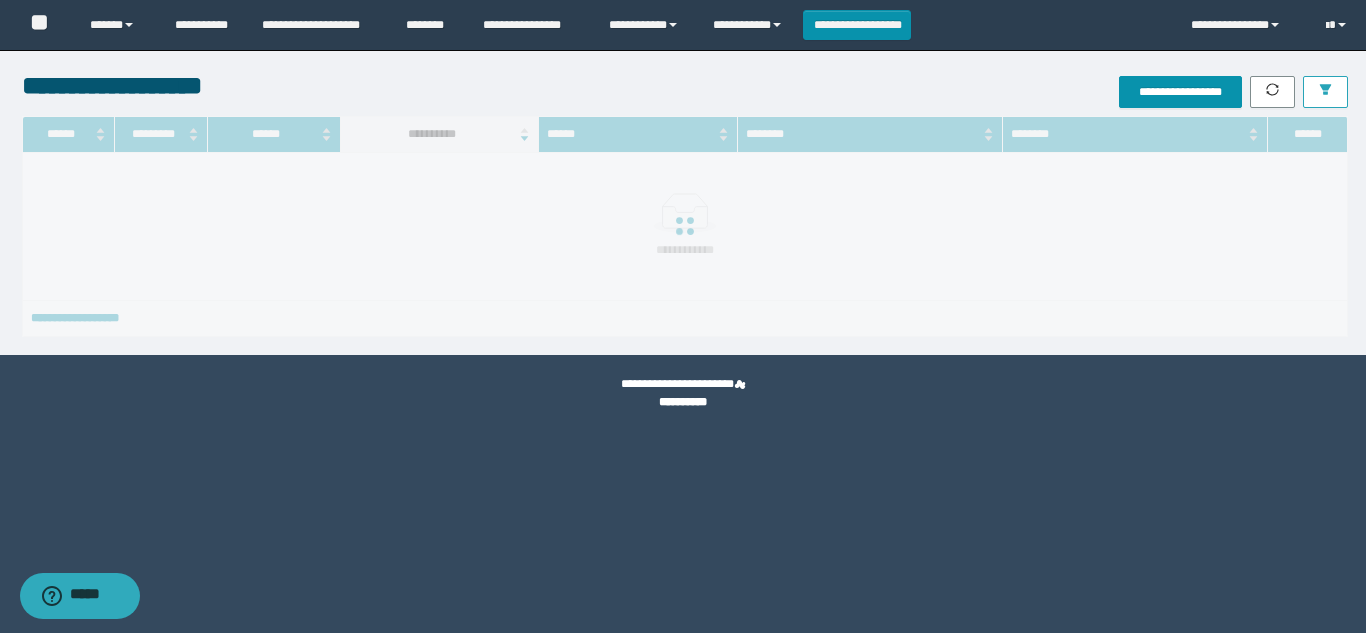 click at bounding box center (1325, 92) 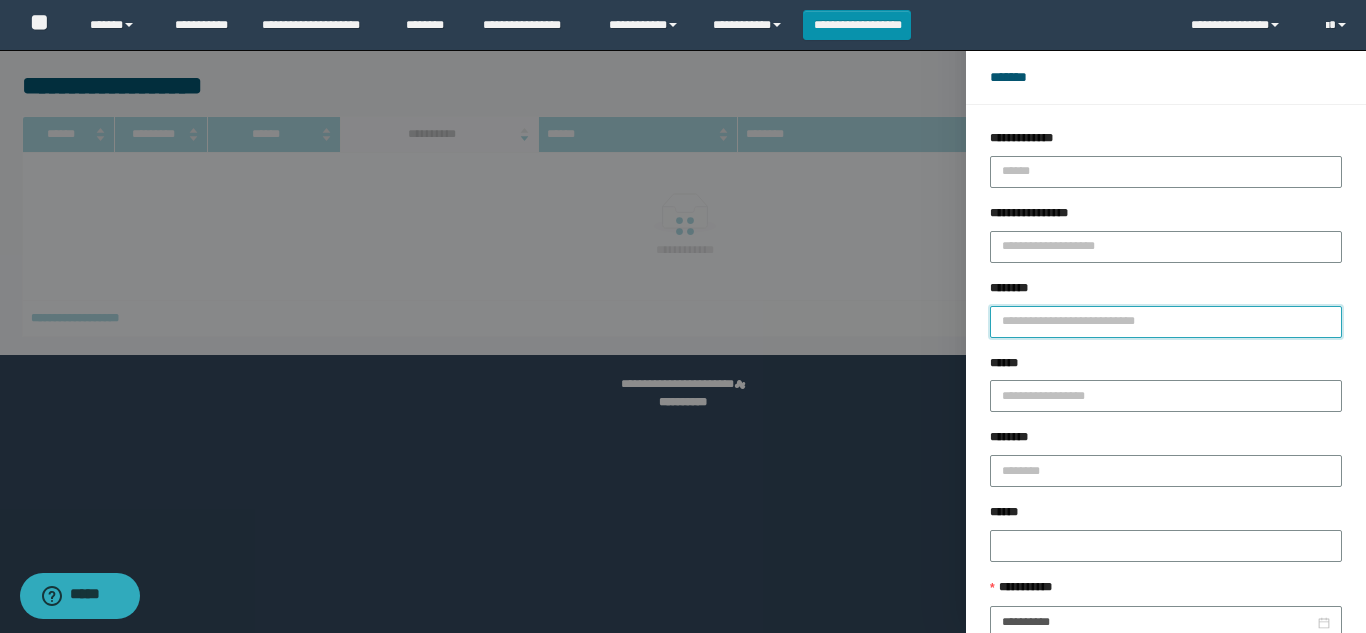 click on "********" at bounding box center [1166, 322] 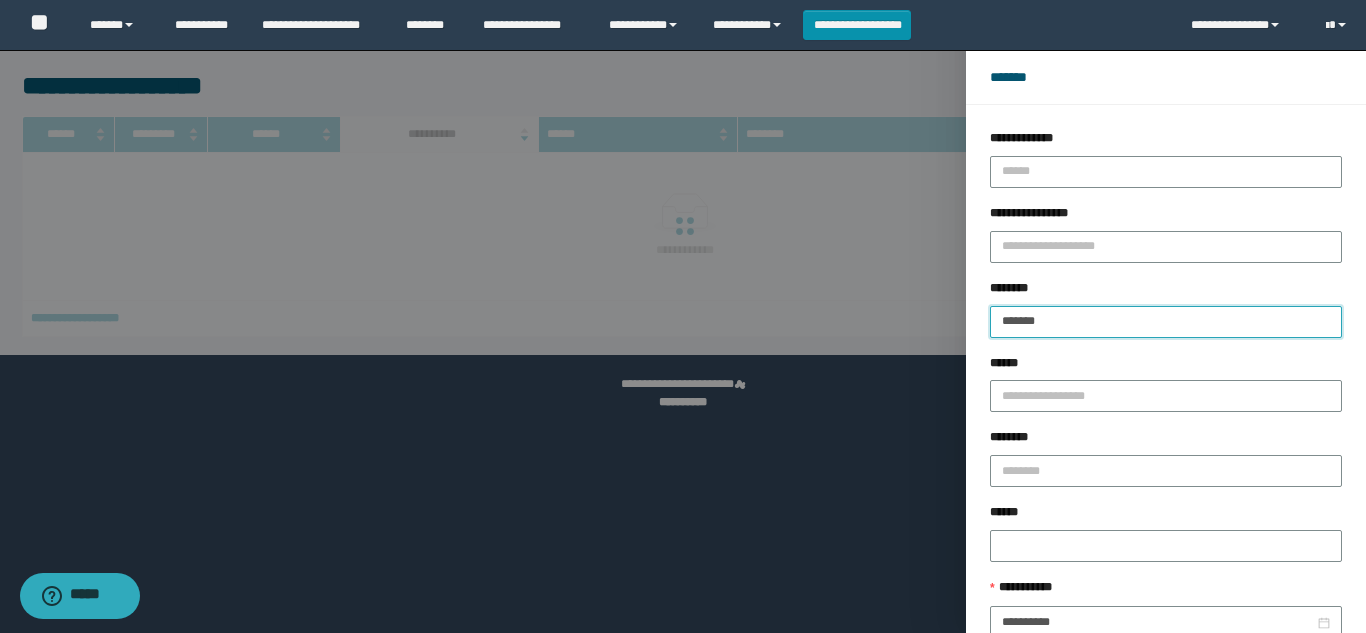 type on "*******" 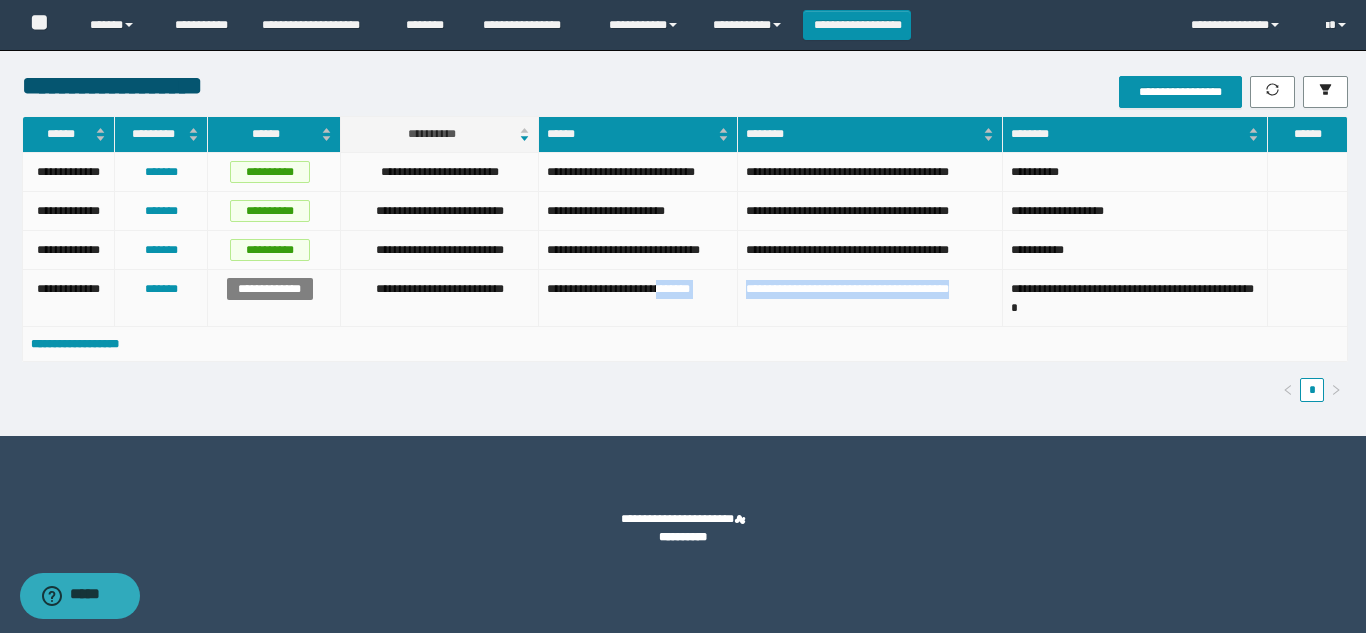 drag, startPoint x: 977, startPoint y: 344, endPoint x: 731, endPoint y: 338, distance: 246.07317 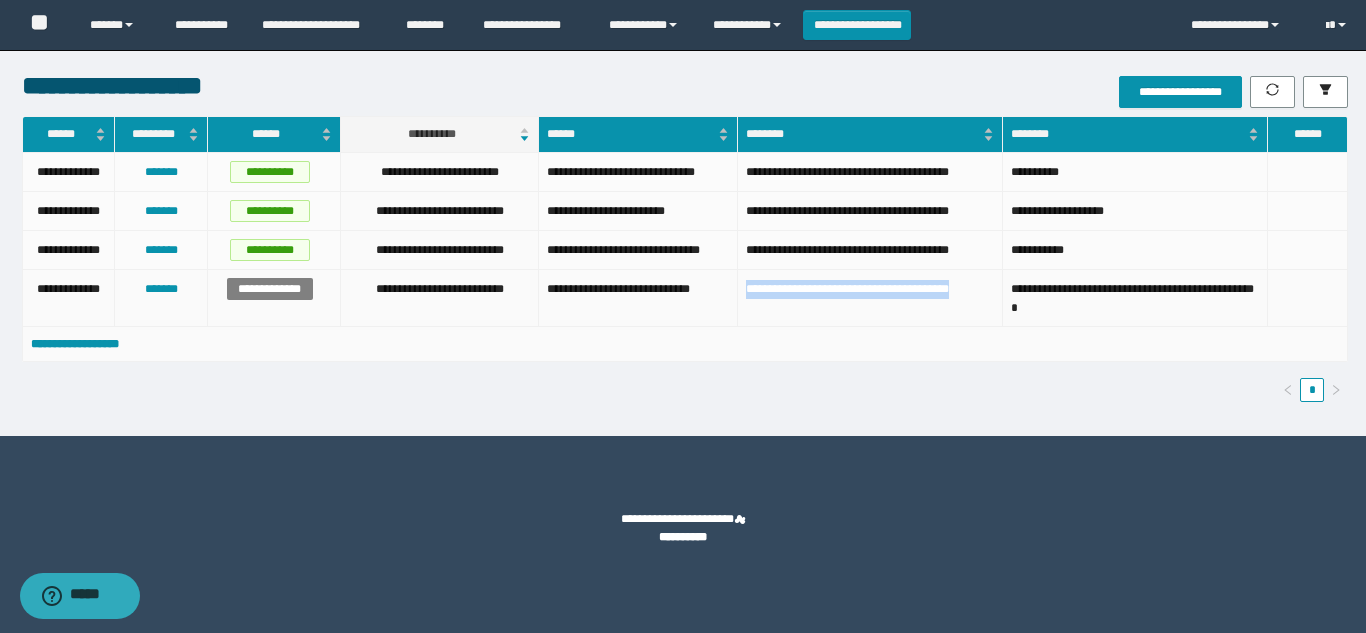 drag, startPoint x: 978, startPoint y: 341, endPoint x: 742, endPoint y: 344, distance: 236.01907 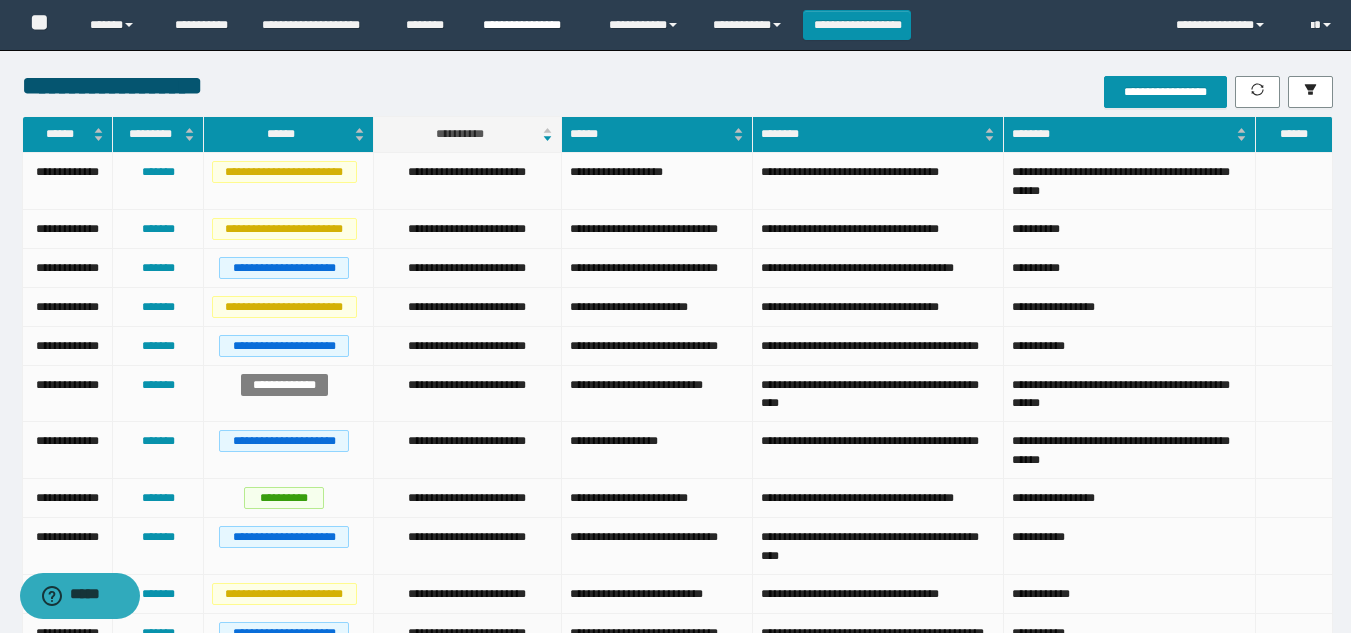 click on "**********" at bounding box center (531, 25) 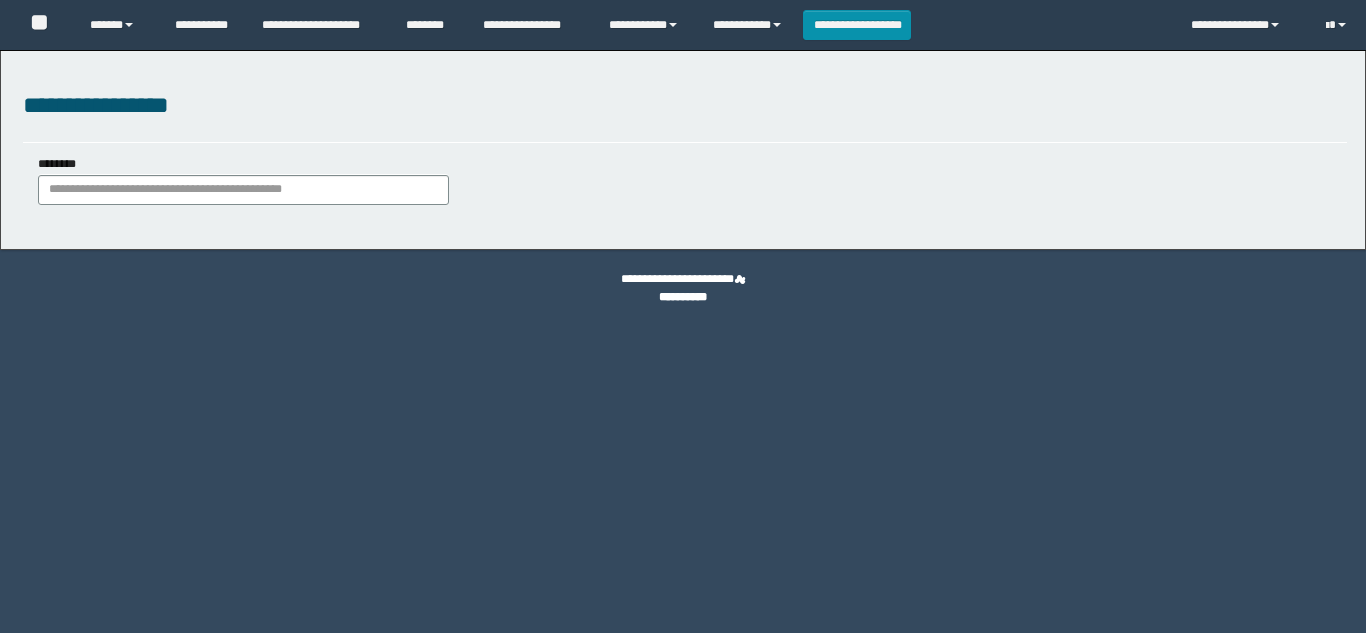 scroll, scrollTop: 0, scrollLeft: 0, axis: both 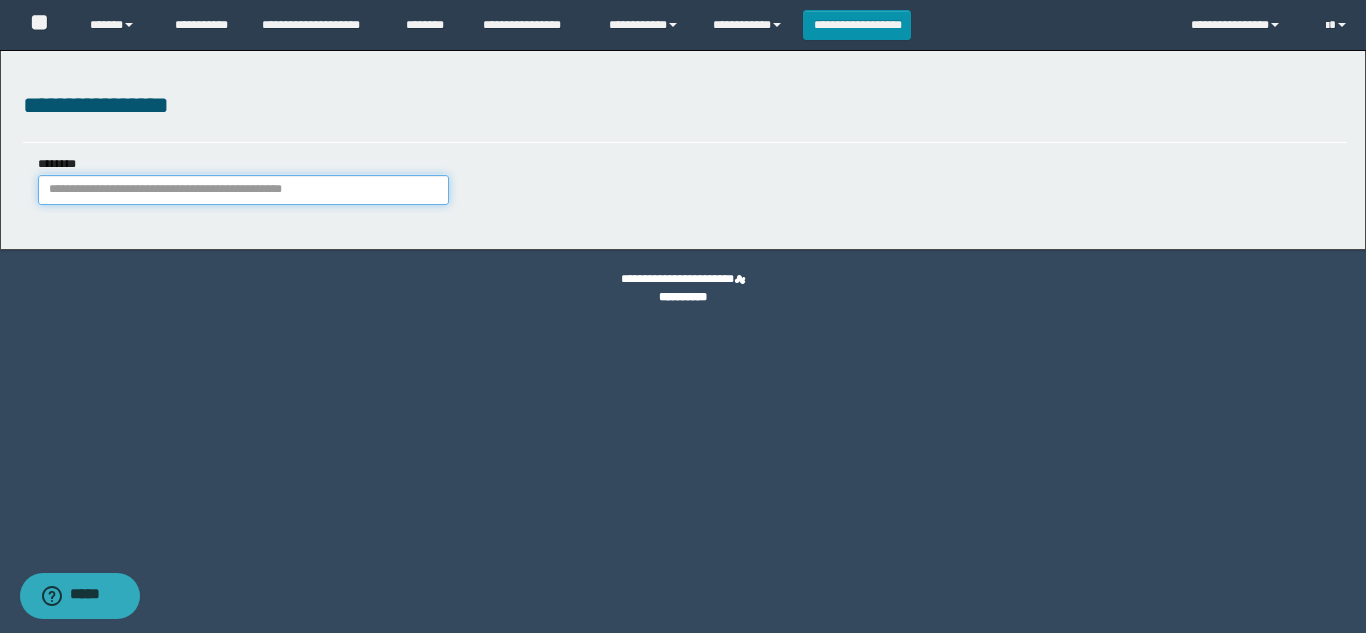click on "********" at bounding box center [243, 190] 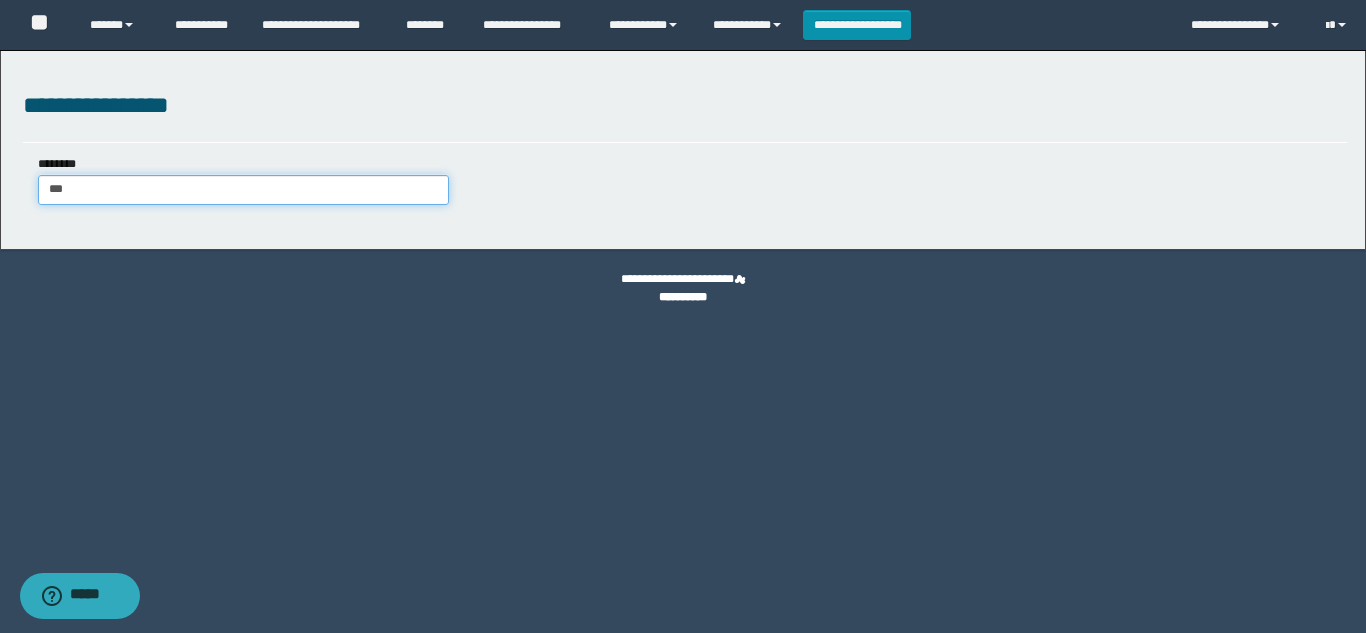 type on "****" 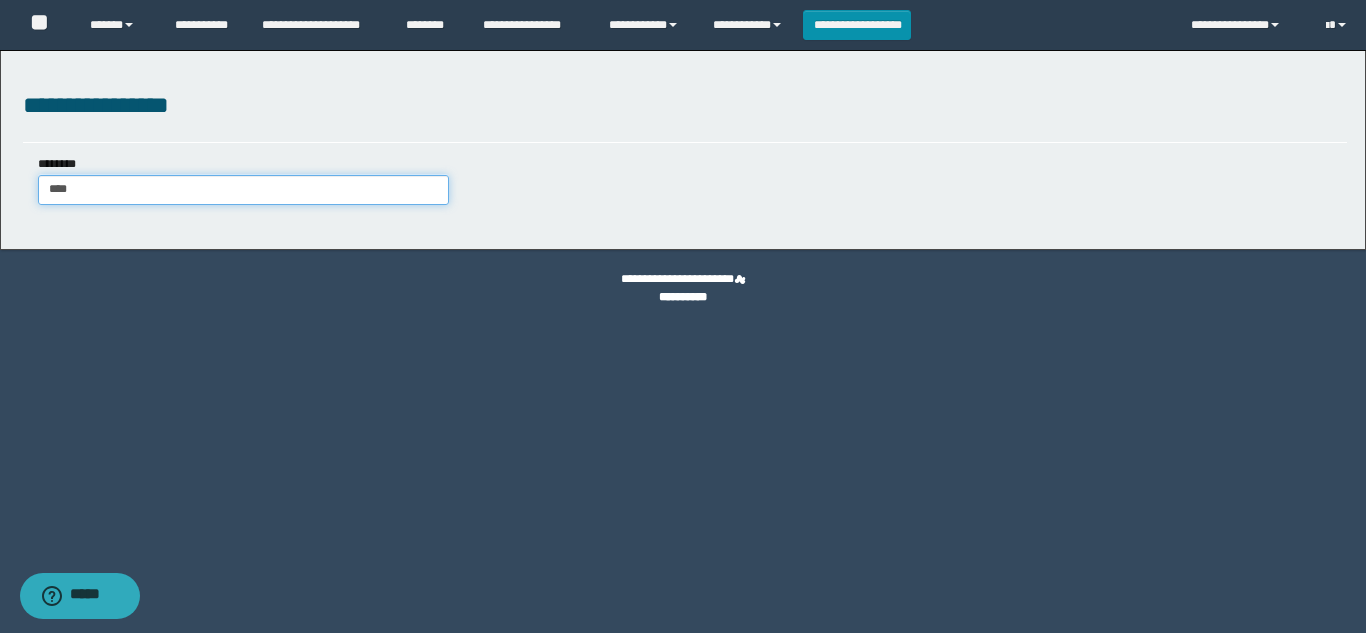 type on "****" 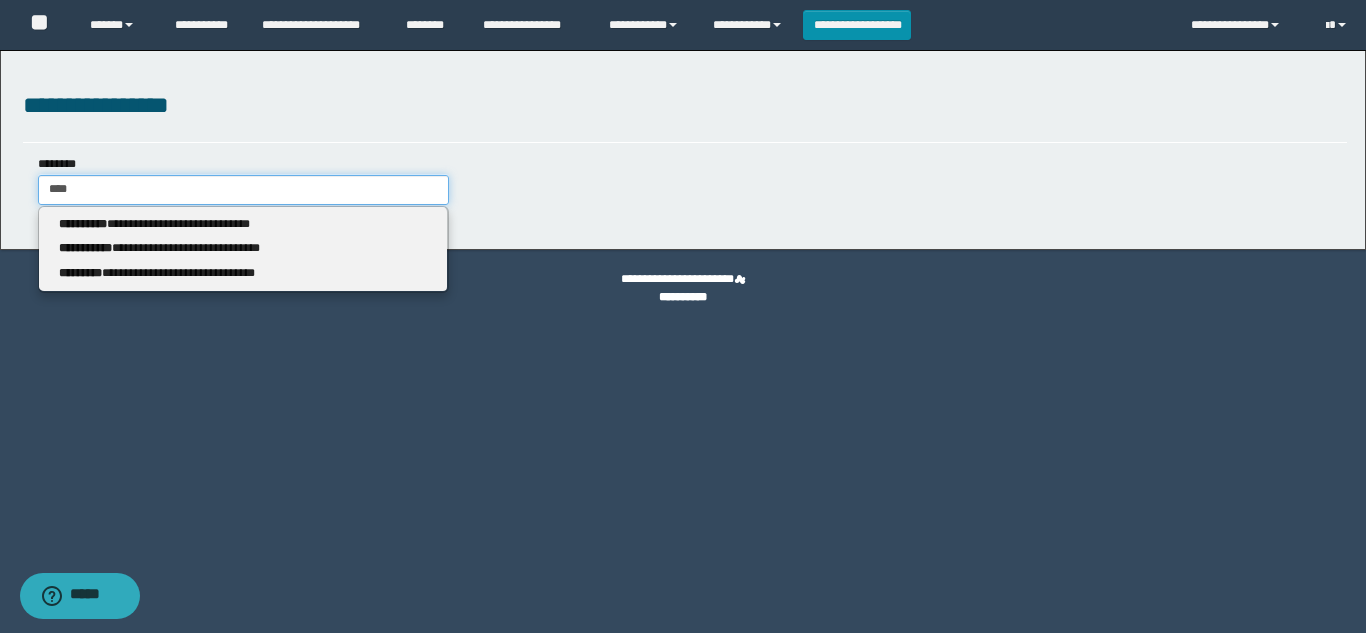 type 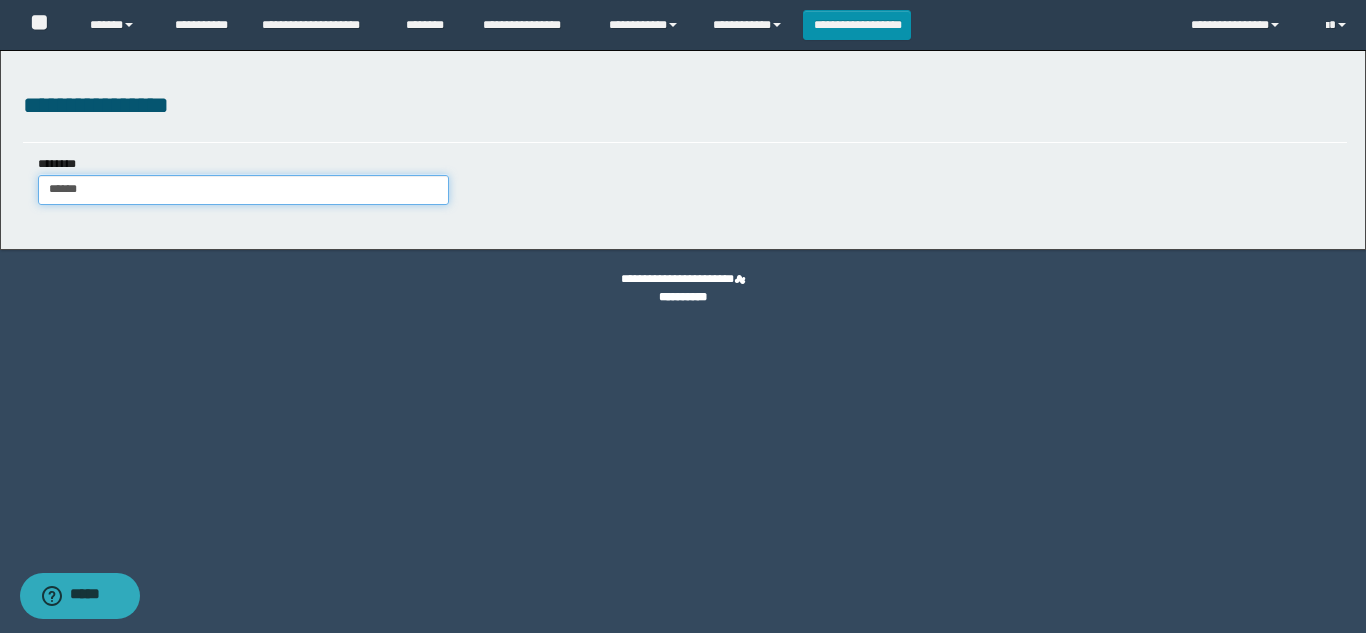type on "*******" 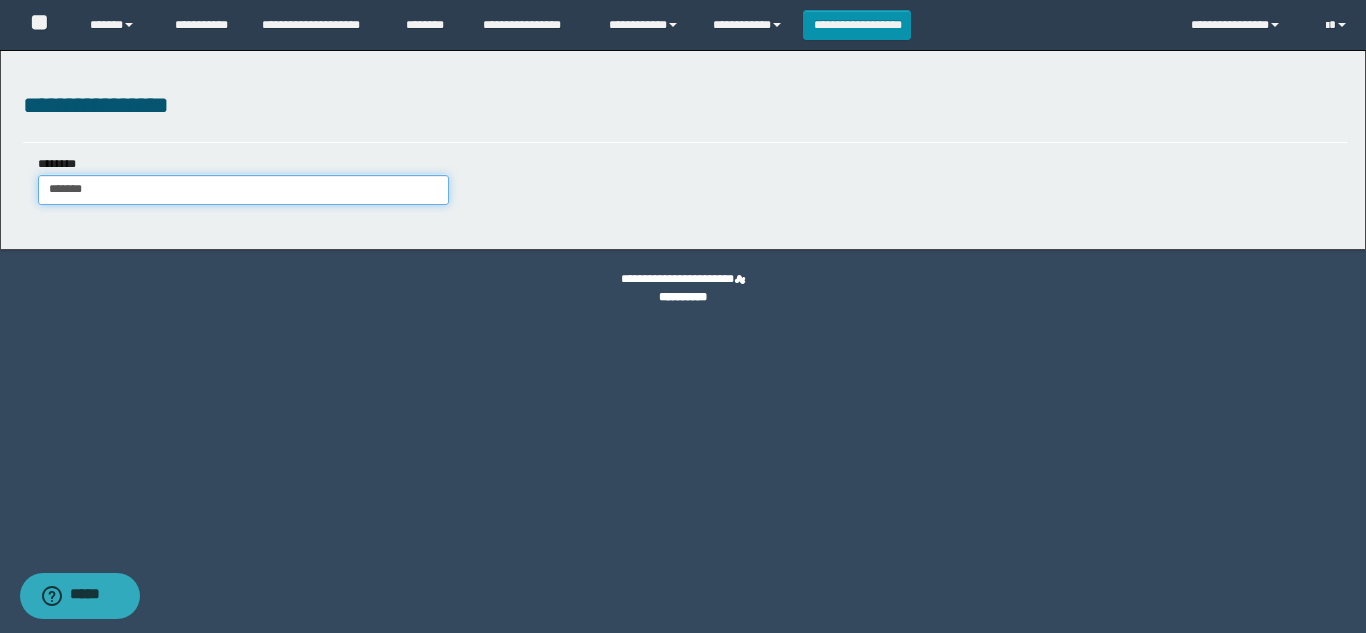 type on "*******" 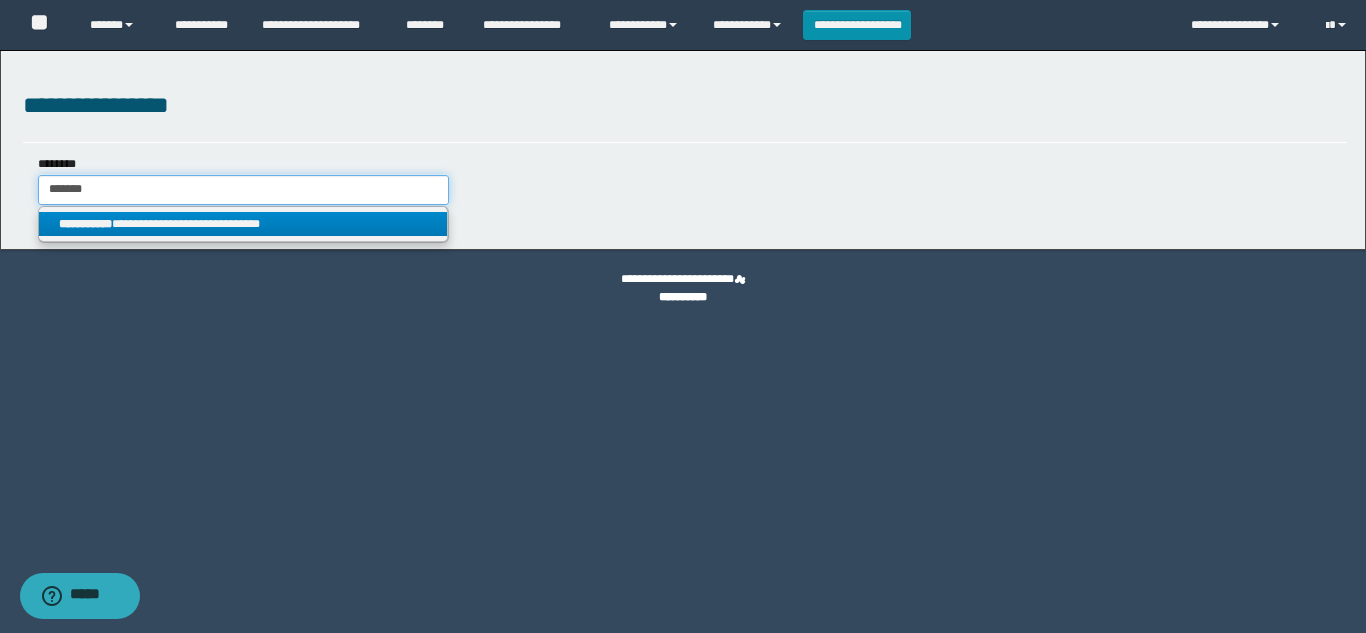 type on "*******" 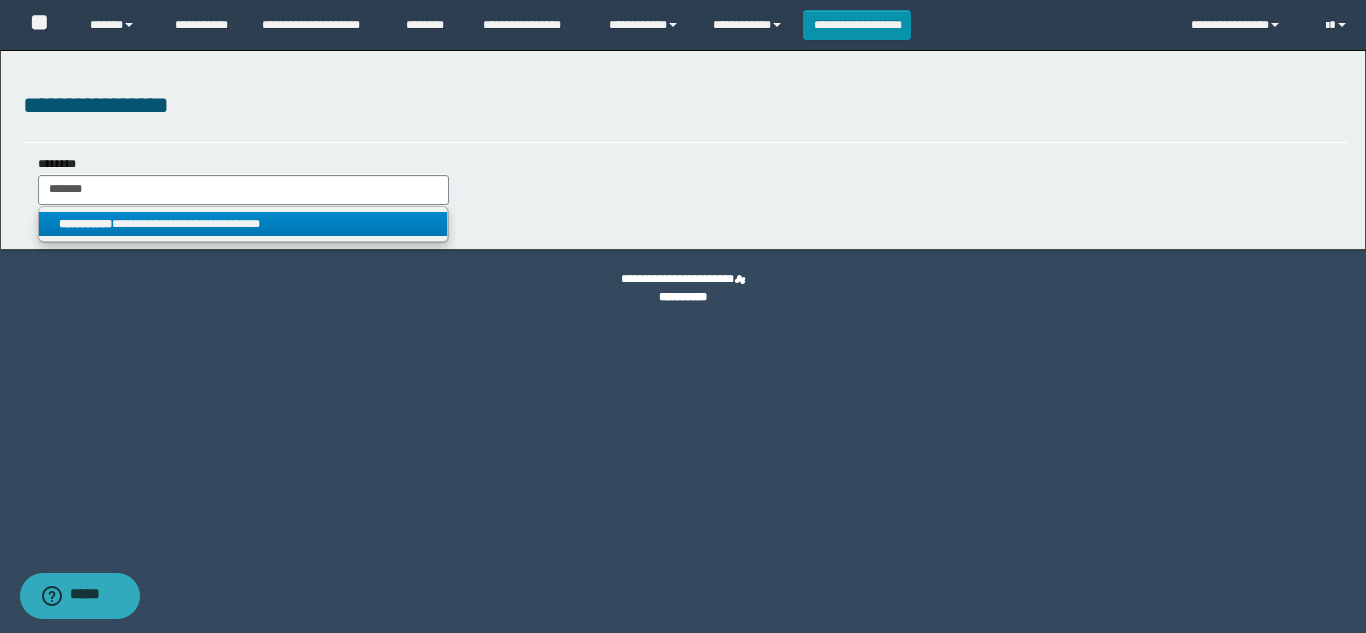click on "**********" at bounding box center (243, 224) 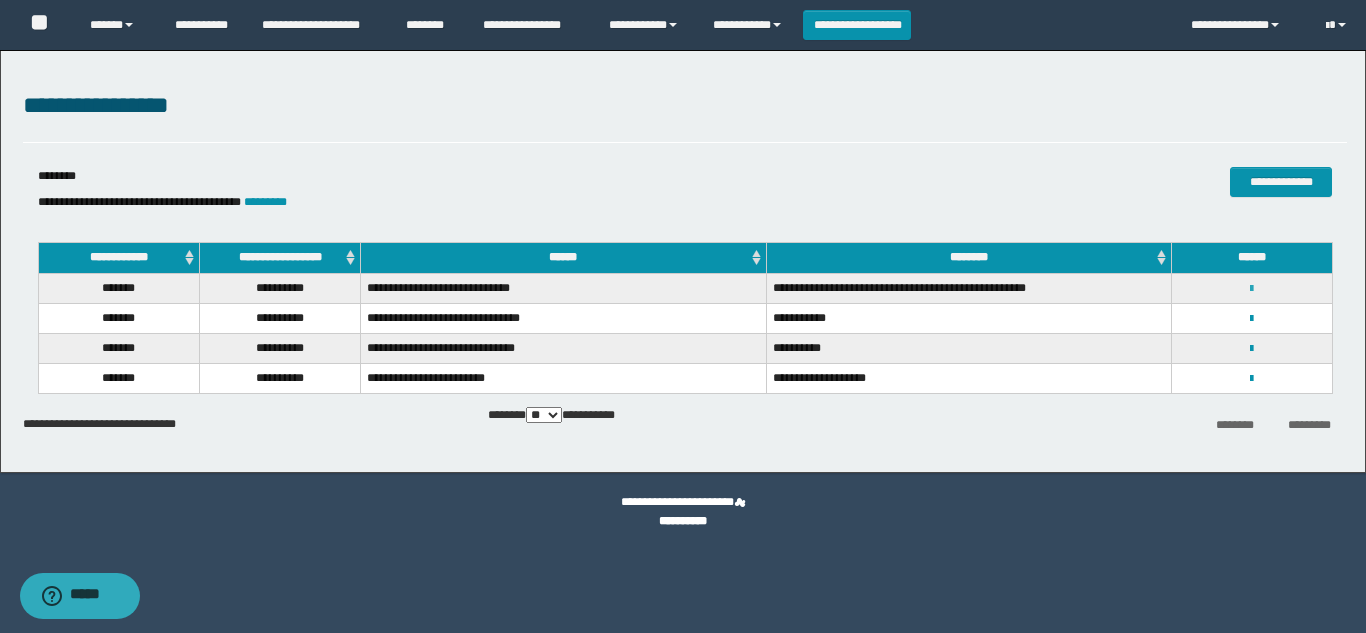 click at bounding box center [1251, 289] 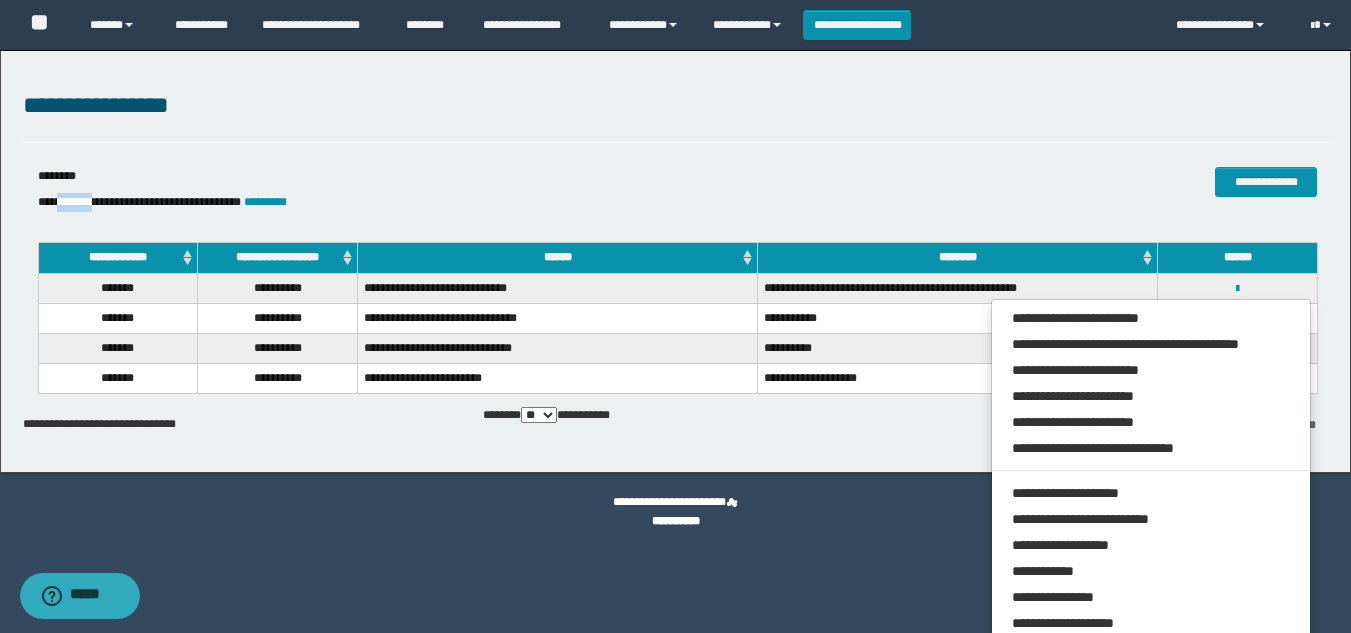drag, startPoint x: 94, startPoint y: 200, endPoint x: 59, endPoint y: 207, distance: 35.69314 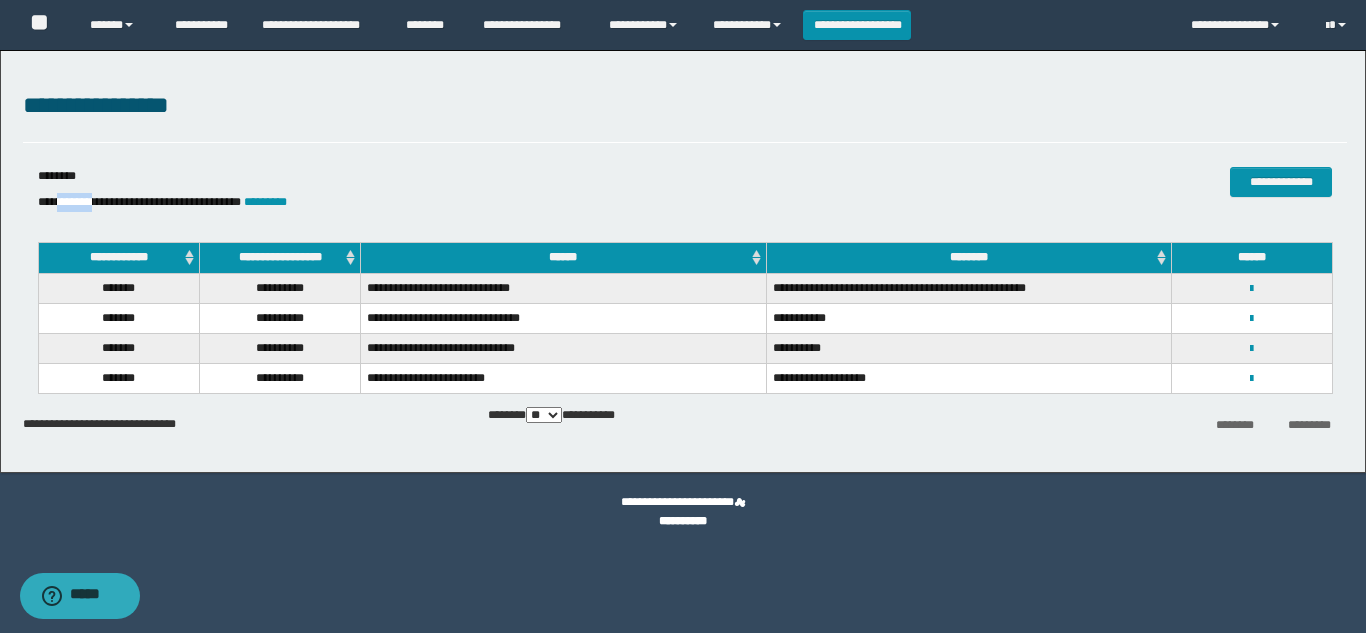 copy on "*******" 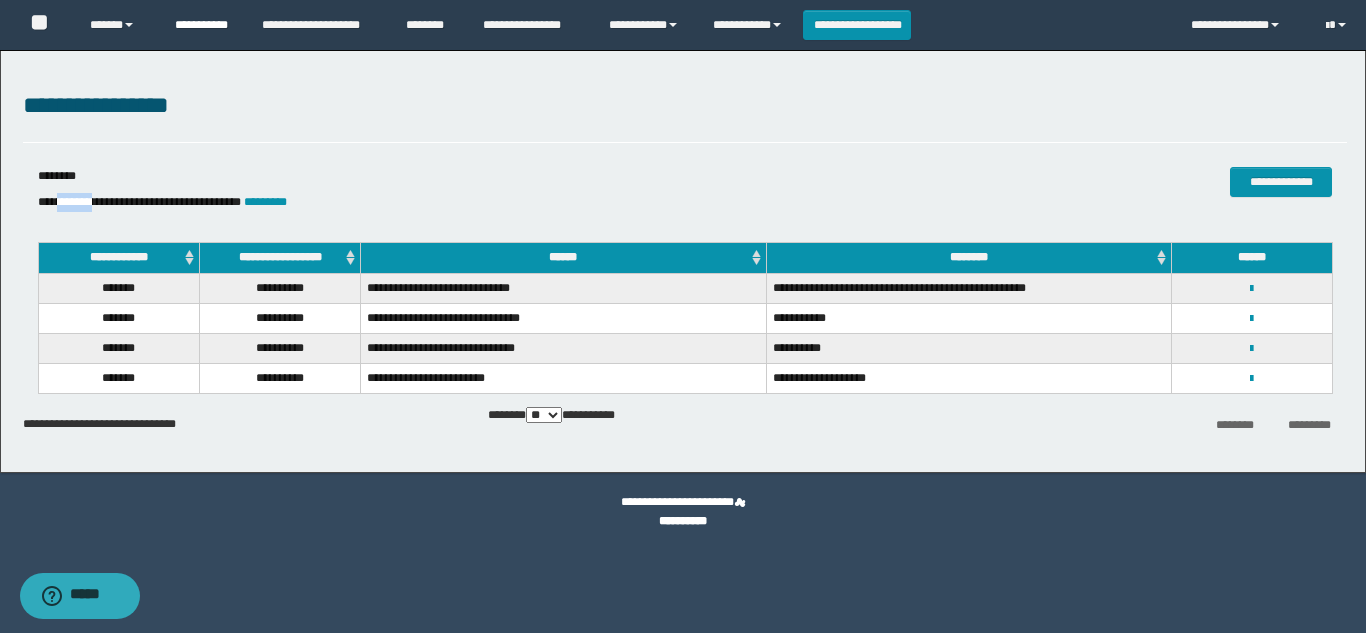 click on "**********" at bounding box center [203, 25] 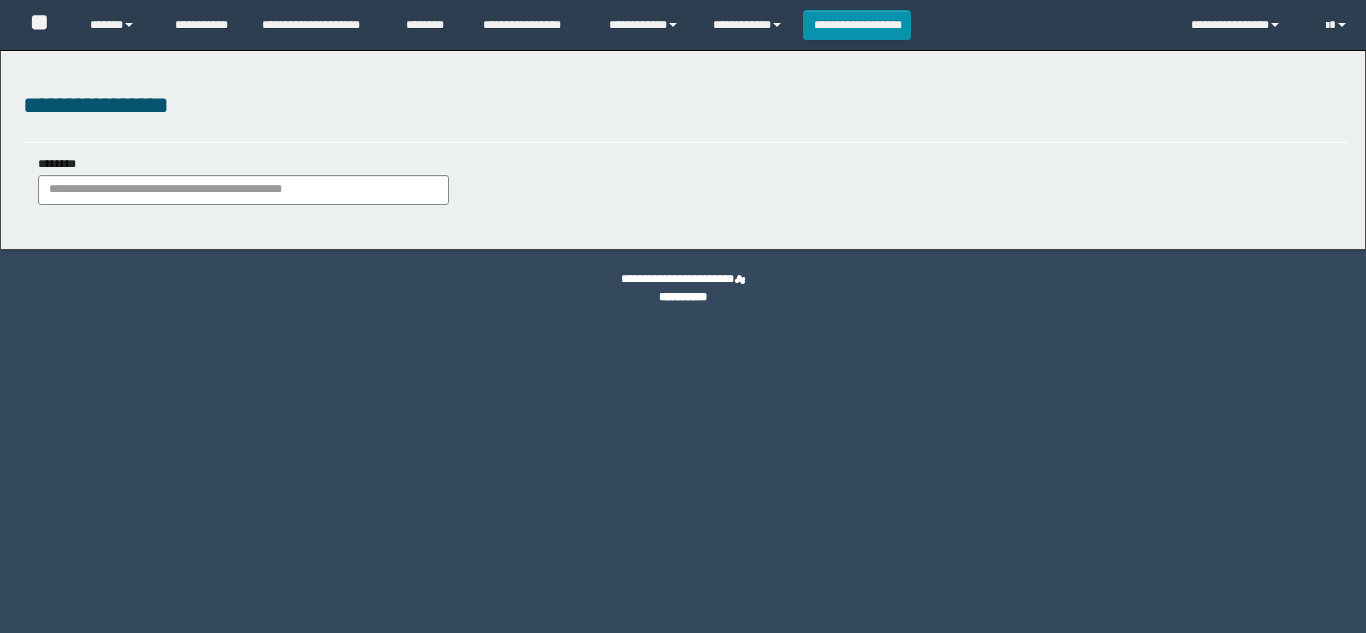 scroll, scrollTop: 0, scrollLeft: 0, axis: both 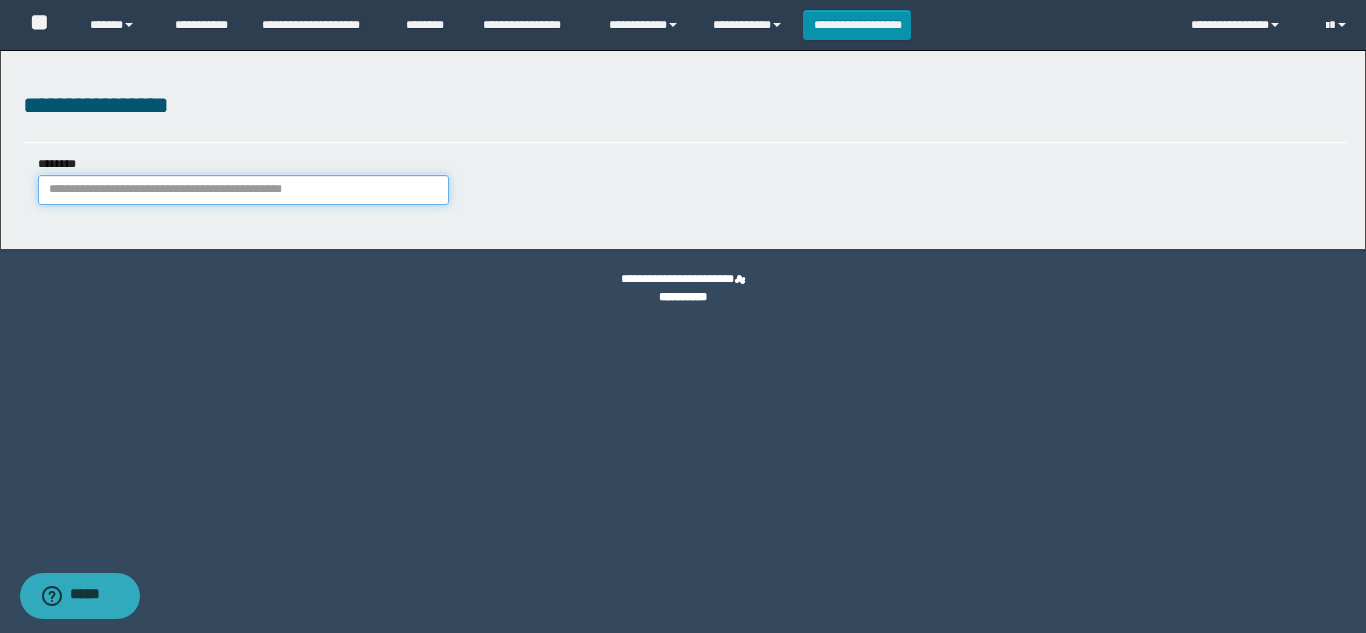click on "********" at bounding box center (243, 190) 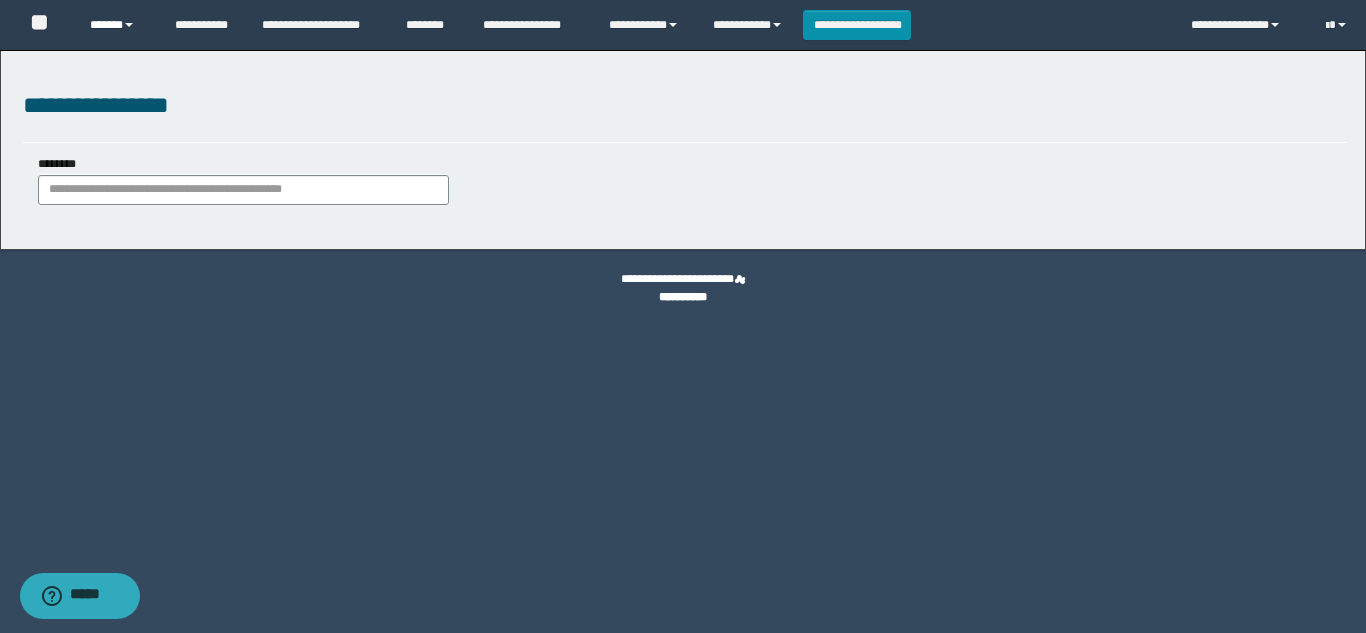 click on "******" at bounding box center (117, 25) 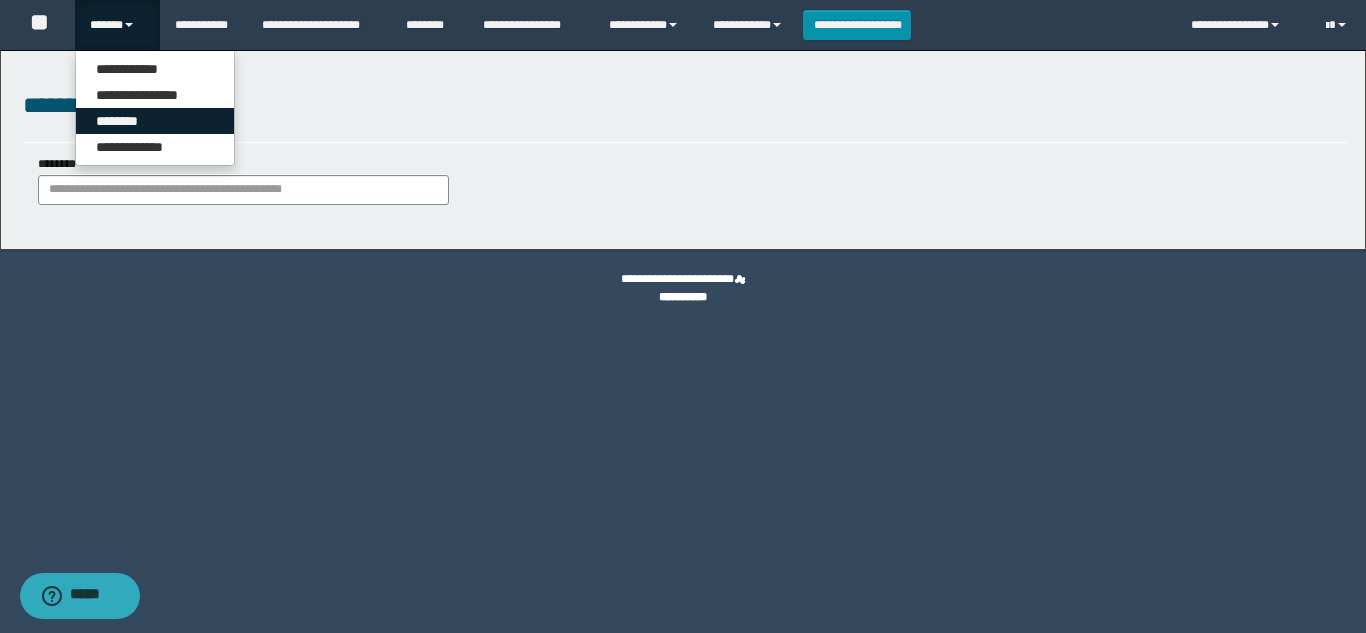 click on "********" at bounding box center (155, 121) 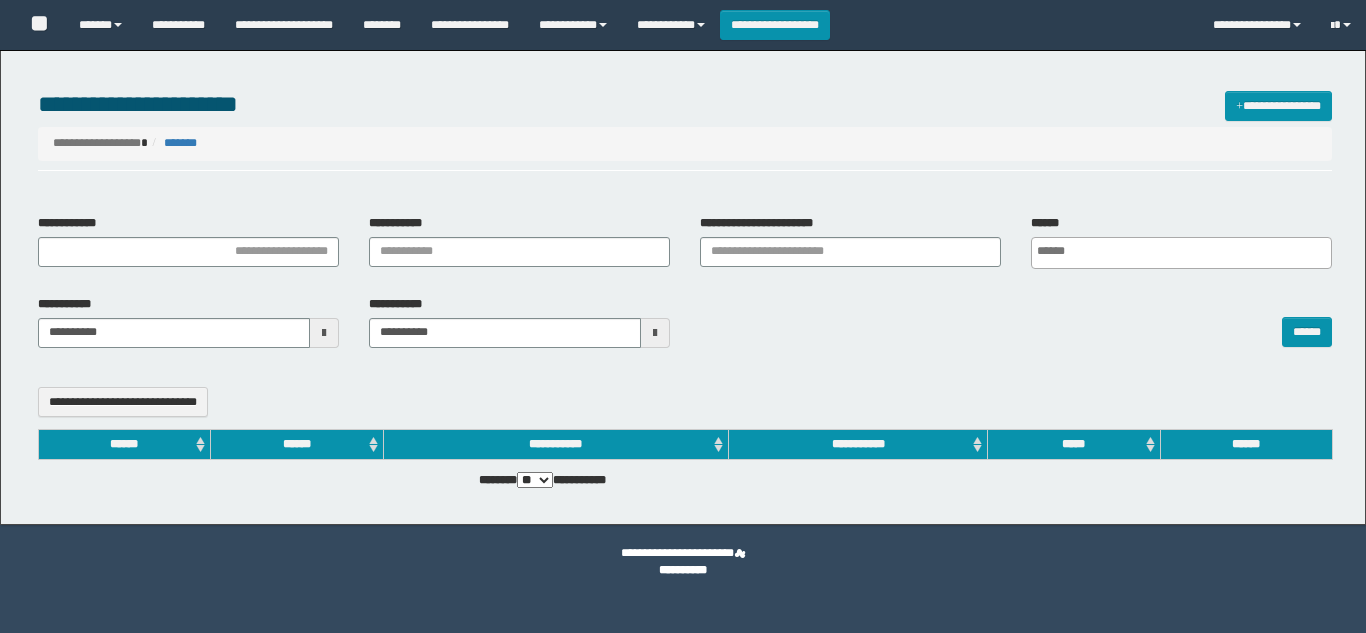 select 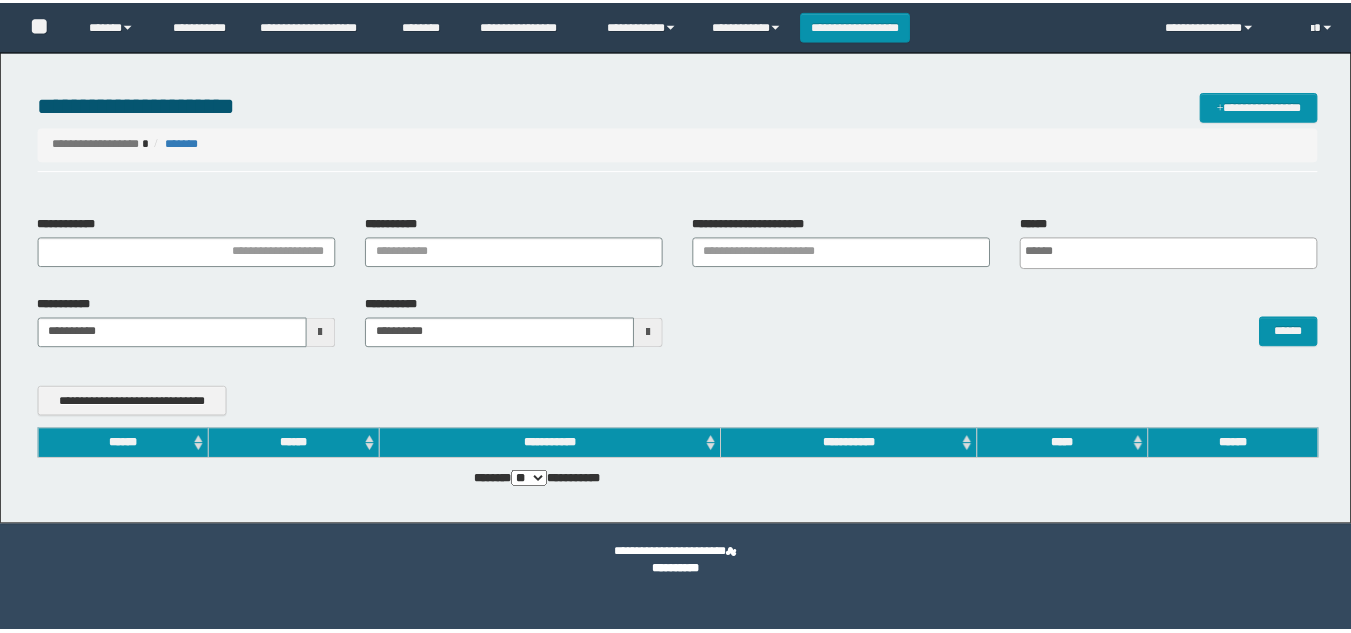 scroll, scrollTop: 0, scrollLeft: 0, axis: both 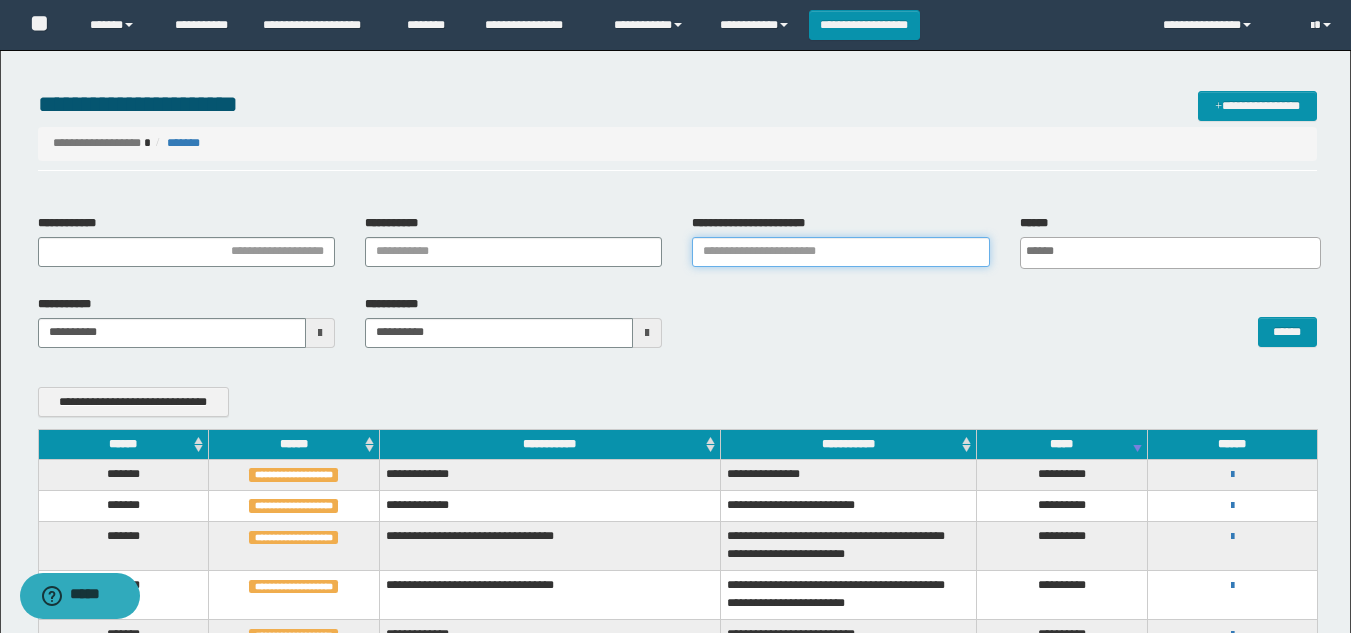 click on "**********" at bounding box center (840, 252) 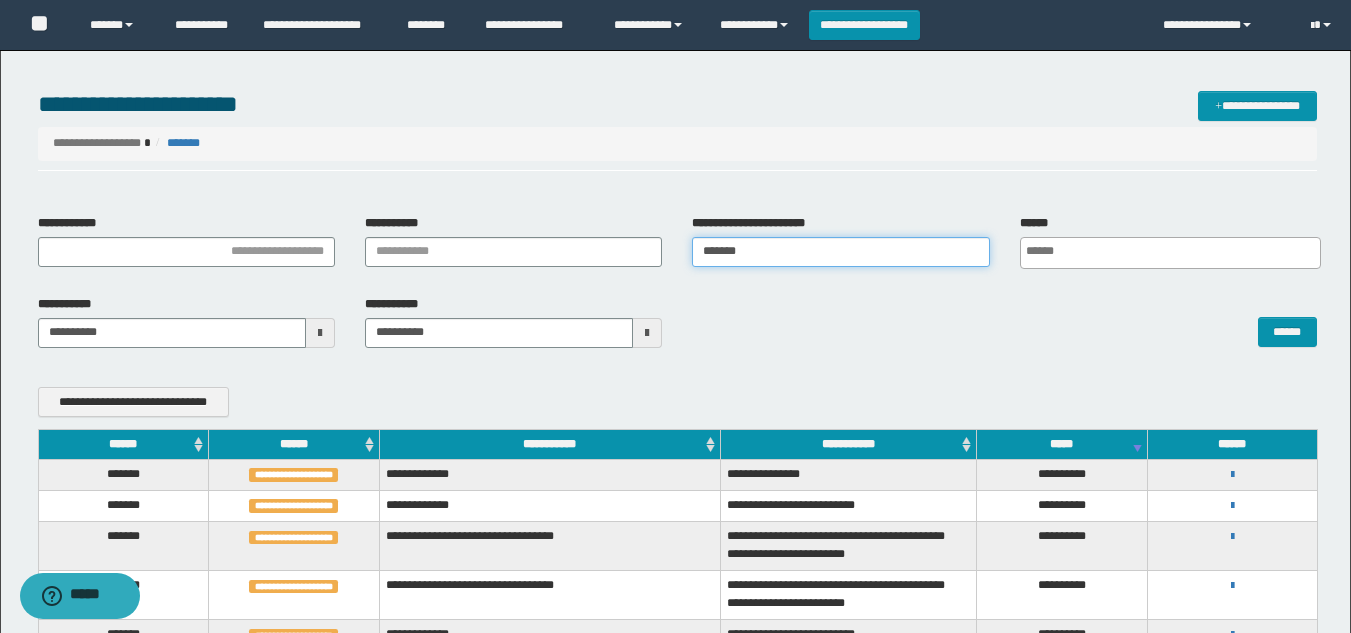 type on "*******" 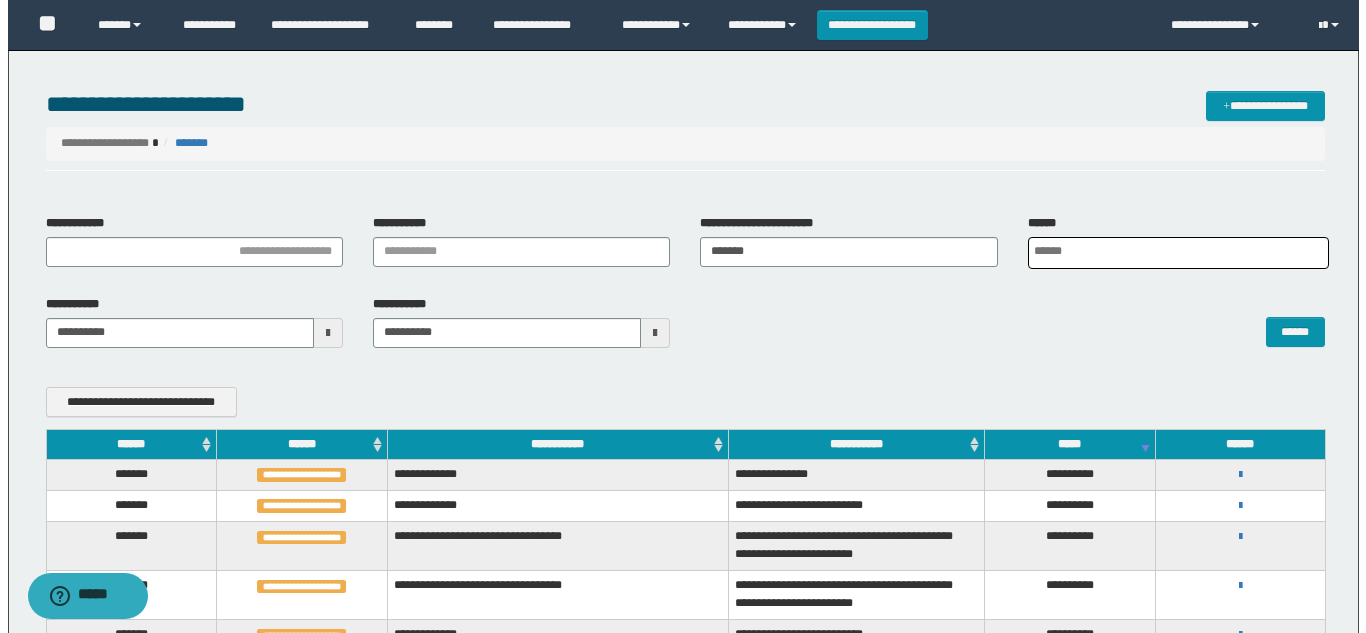 scroll, scrollTop: 0, scrollLeft: 5, axis: horizontal 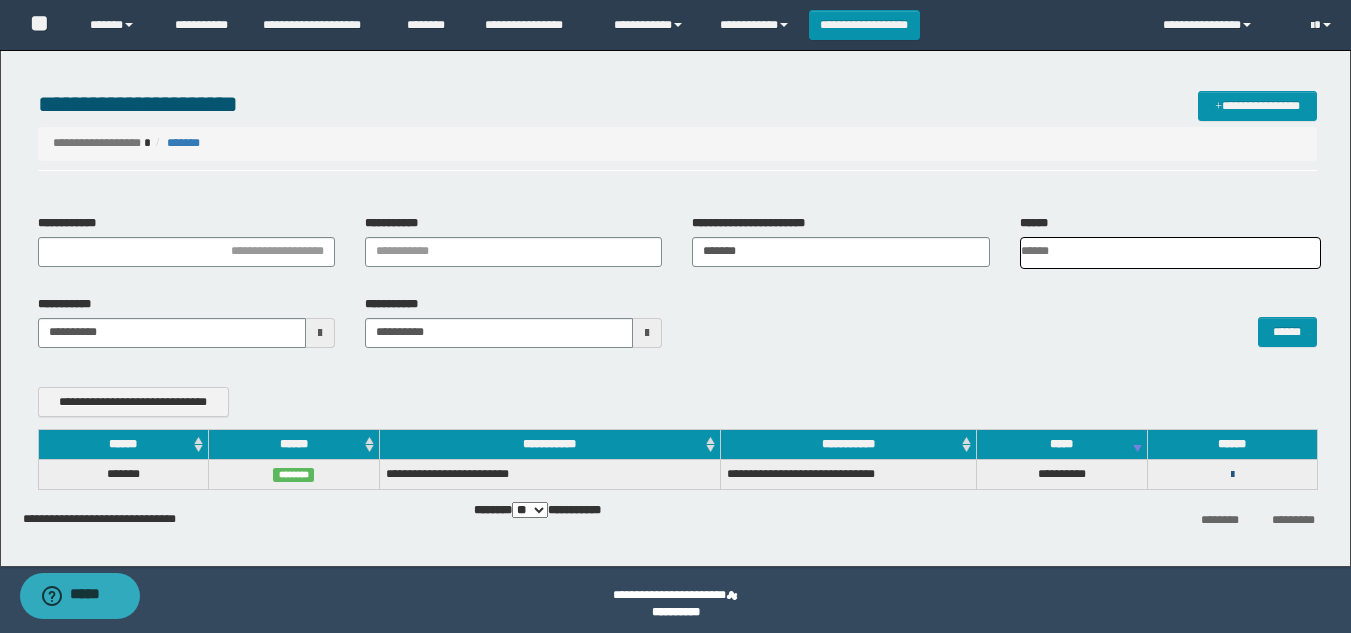 click at bounding box center [1232, 475] 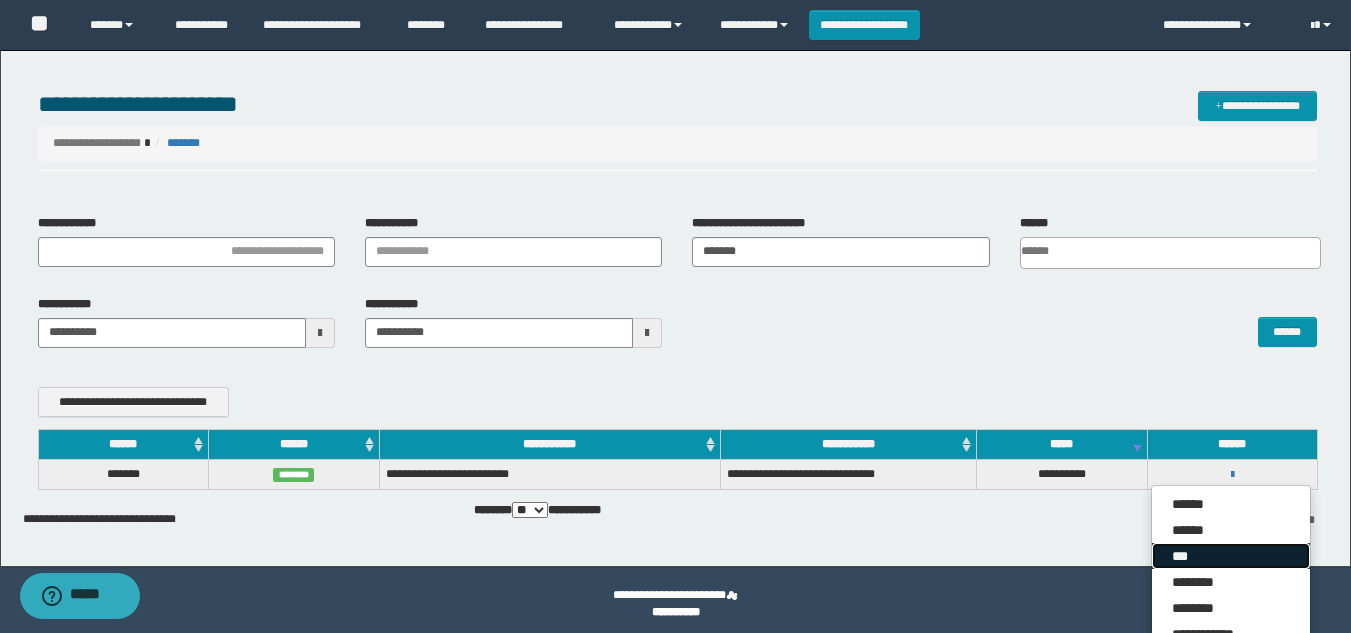 click on "***" at bounding box center [1231, 556] 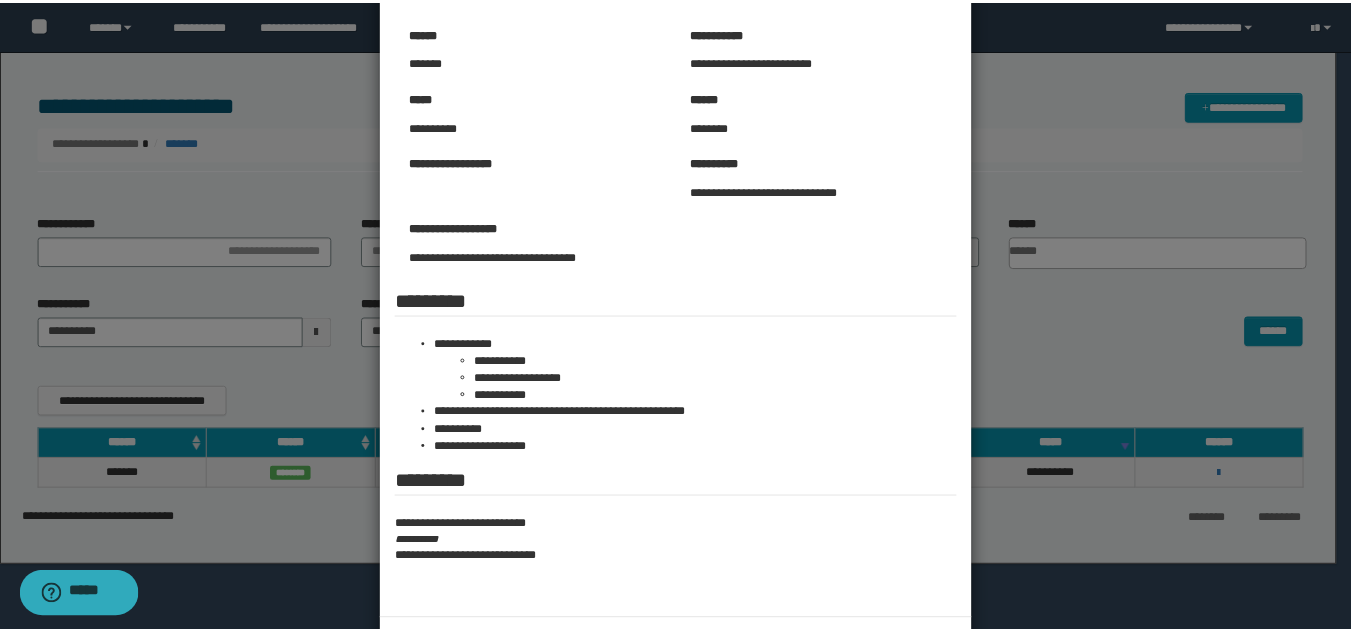 scroll, scrollTop: 169, scrollLeft: 0, axis: vertical 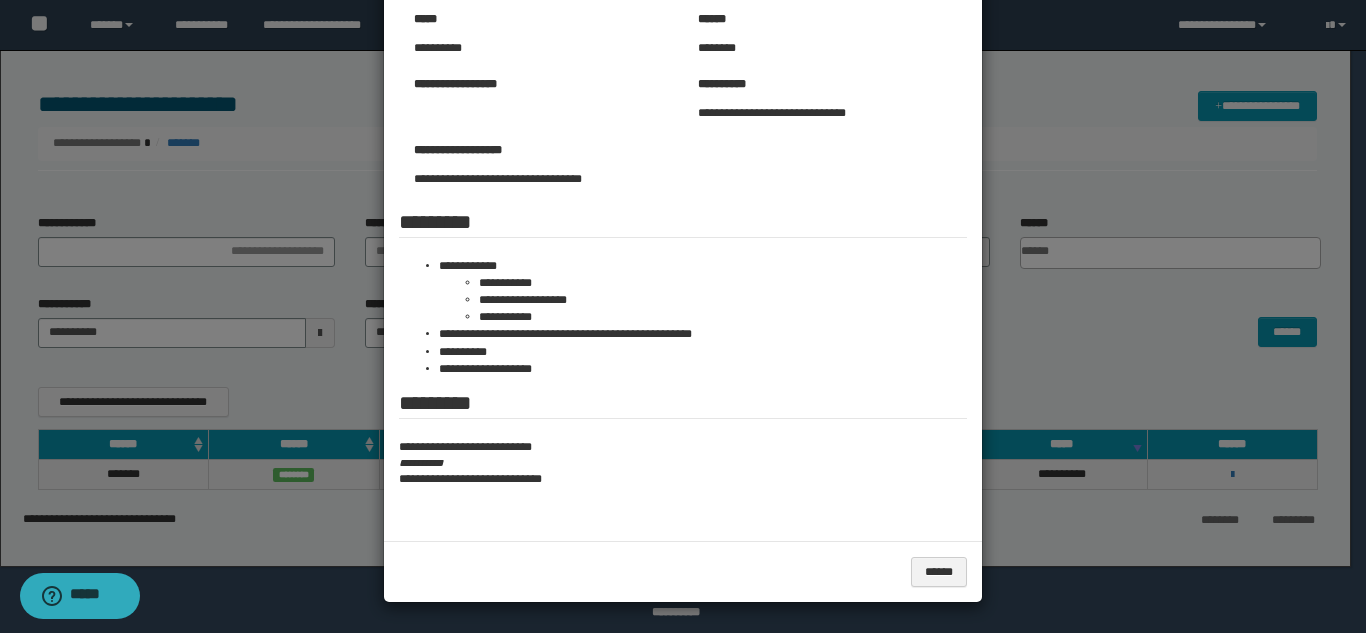 click at bounding box center (683, 232) 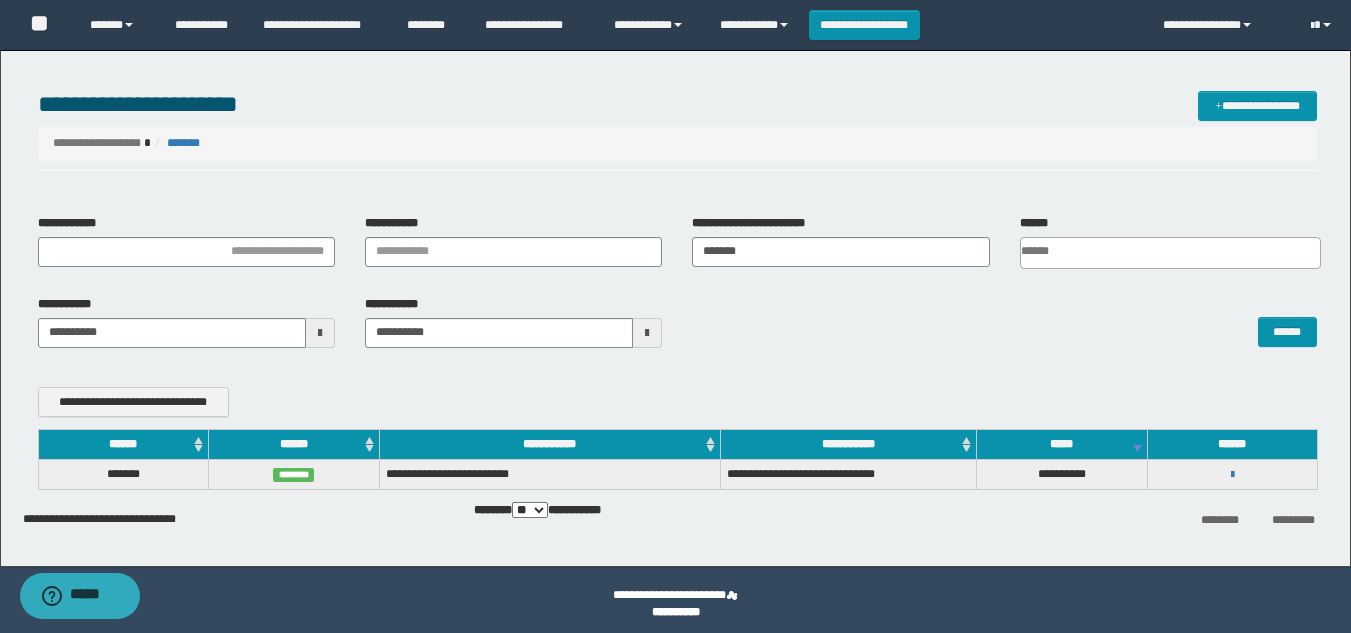 click on "**********" at bounding box center [1232, 474] 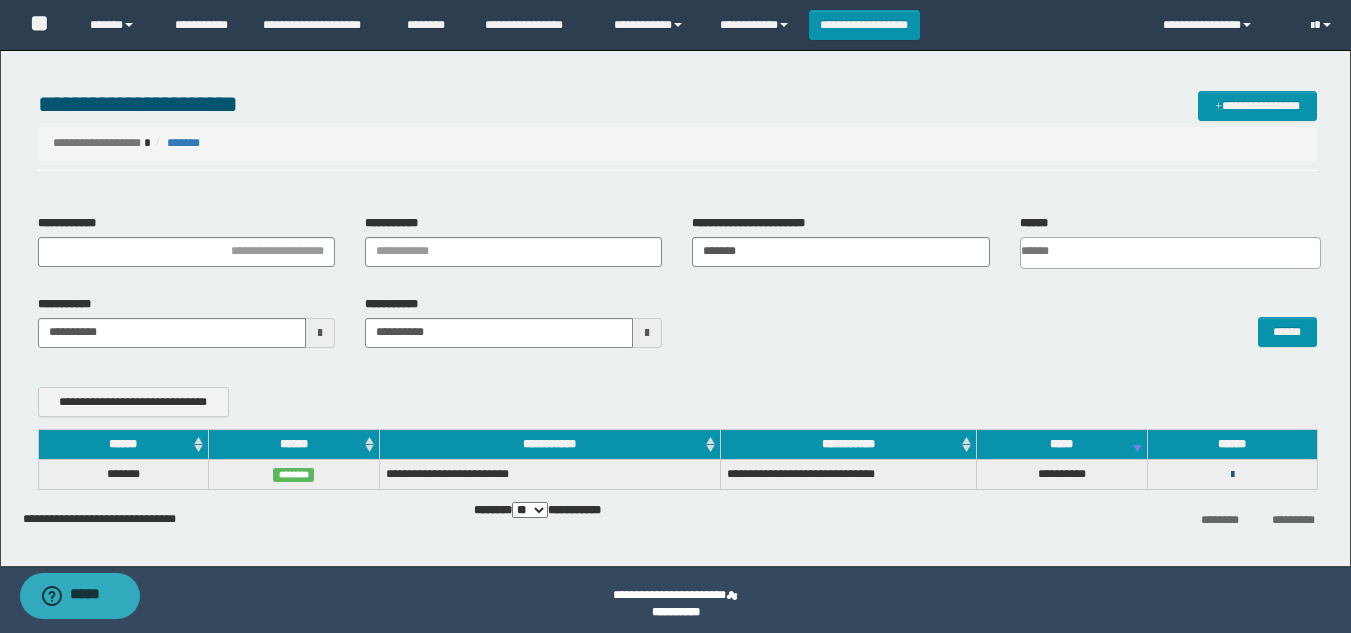 click at bounding box center (1232, 475) 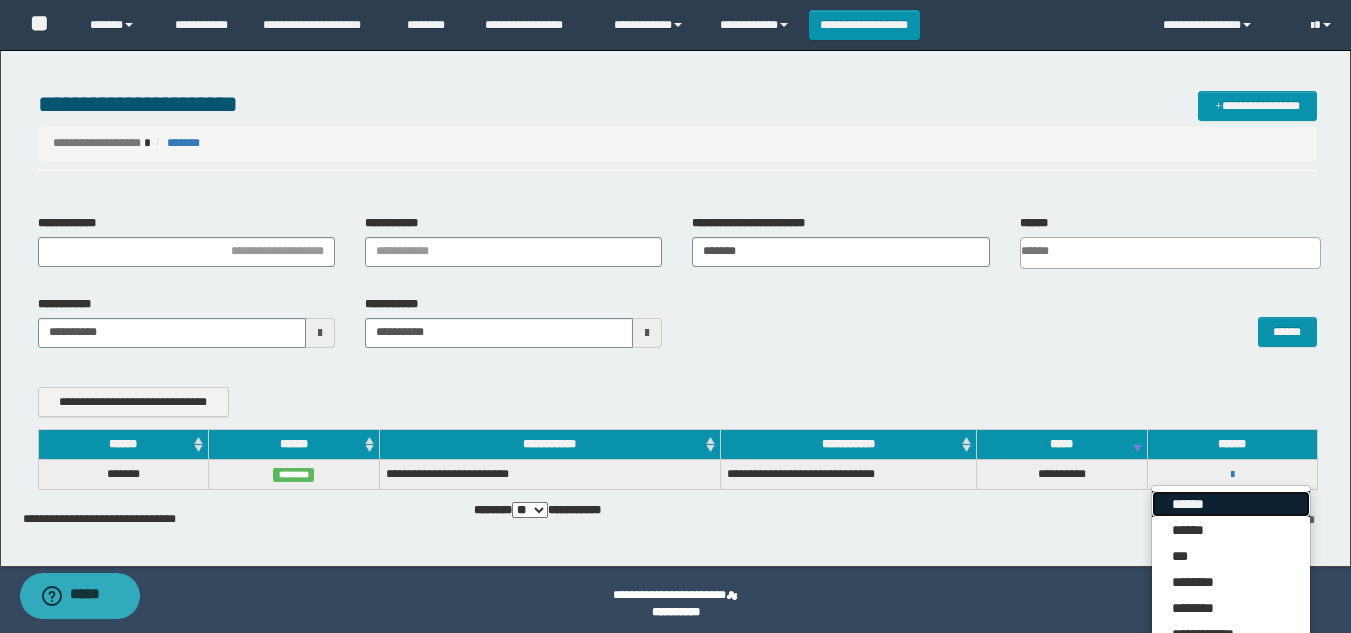 click on "******" at bounding box center [1231, 504] 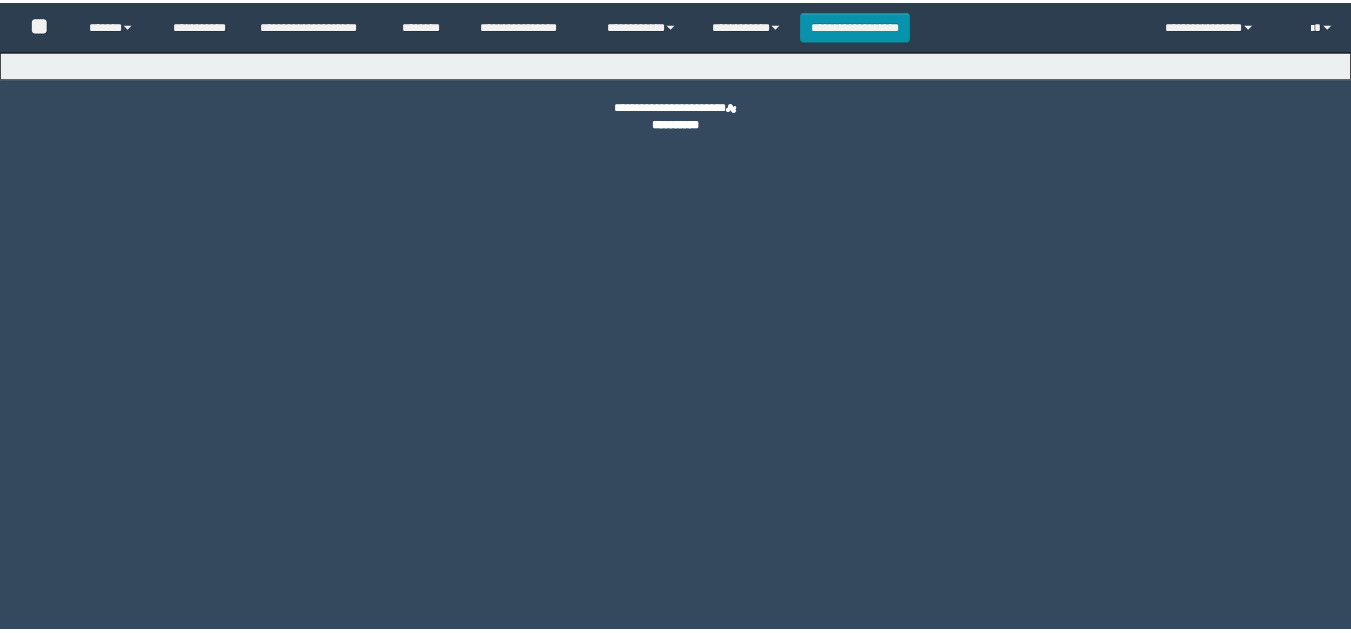 scroll, scrollTop: 0, scrollLeft: 0, axis: both 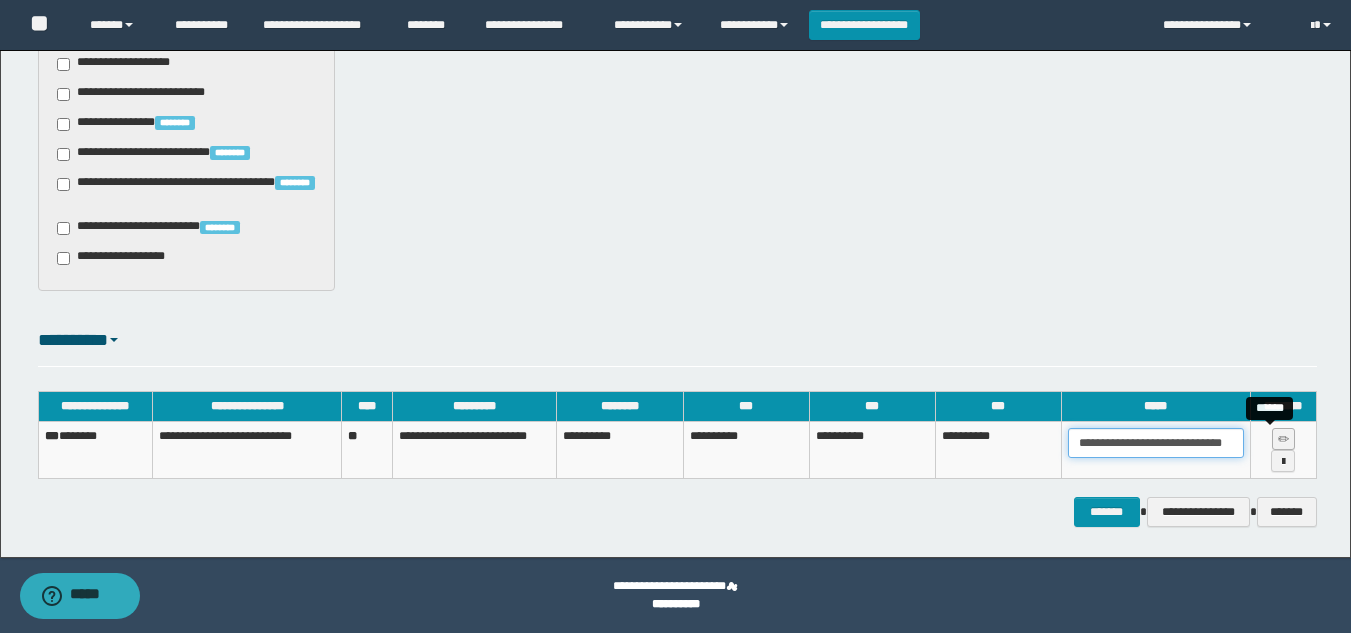 drag, startPoint x: 1131, startPoint y: 443, endPoint x: 1265, endPoint y: 434, distance: 134.3019 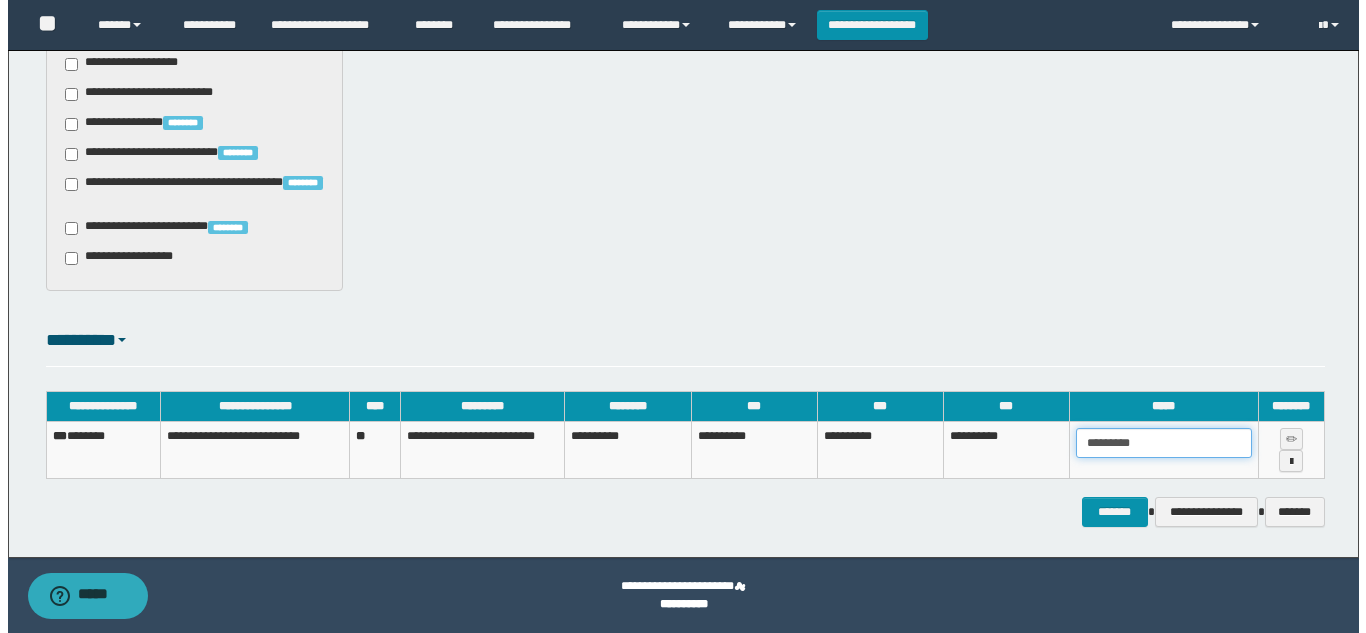 scroll, scrollTop: 0, scrollLeft: 0, axis: both 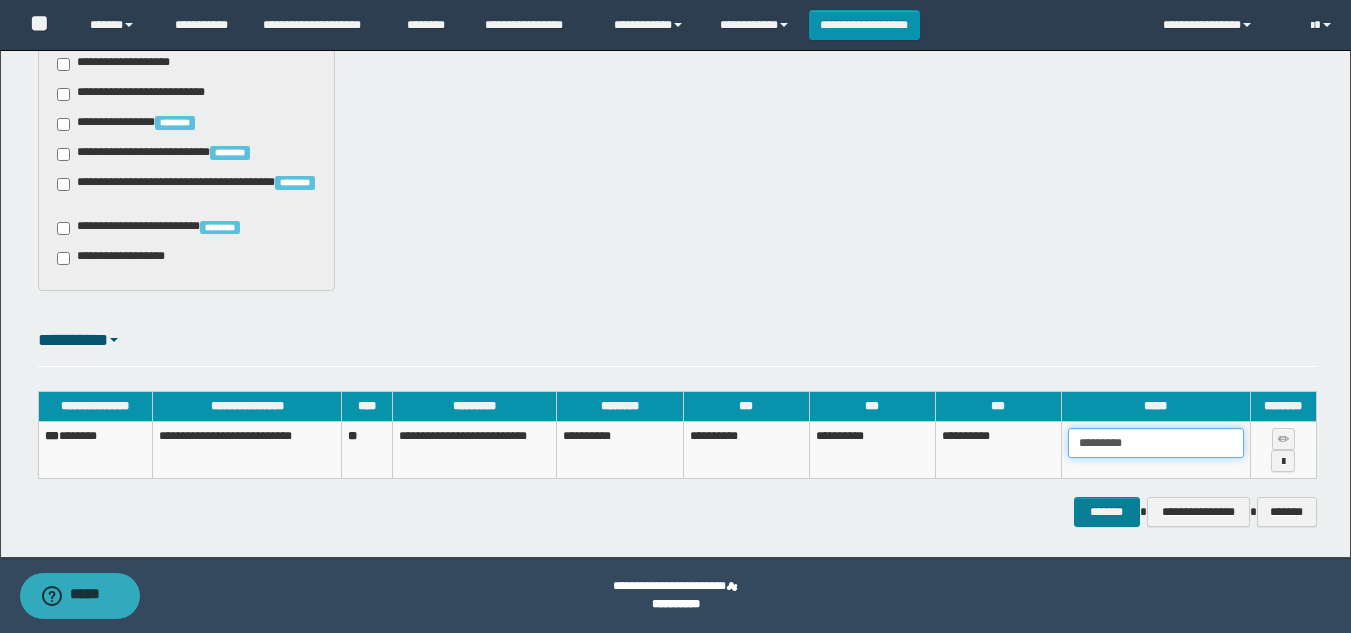 type on "********" 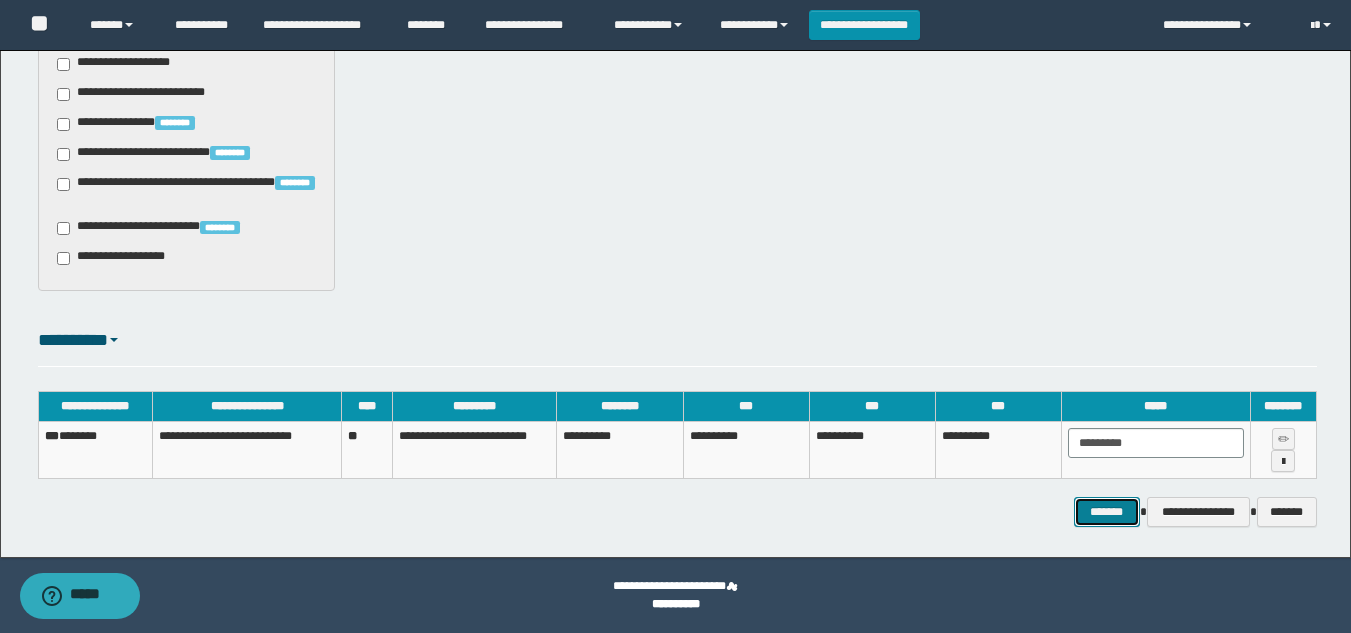 click on "*******" at bounding box center [1107, 512] 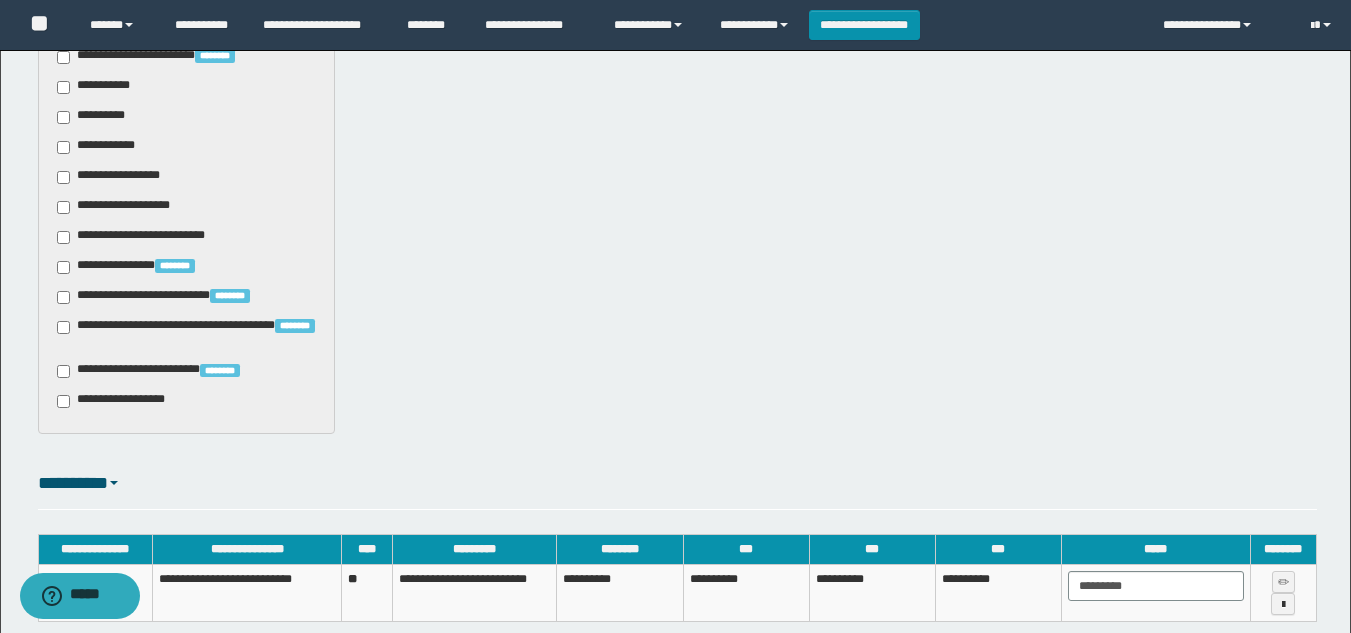 scroll, scrollTop: 1586, scrollLeft: 0, axis: vertical 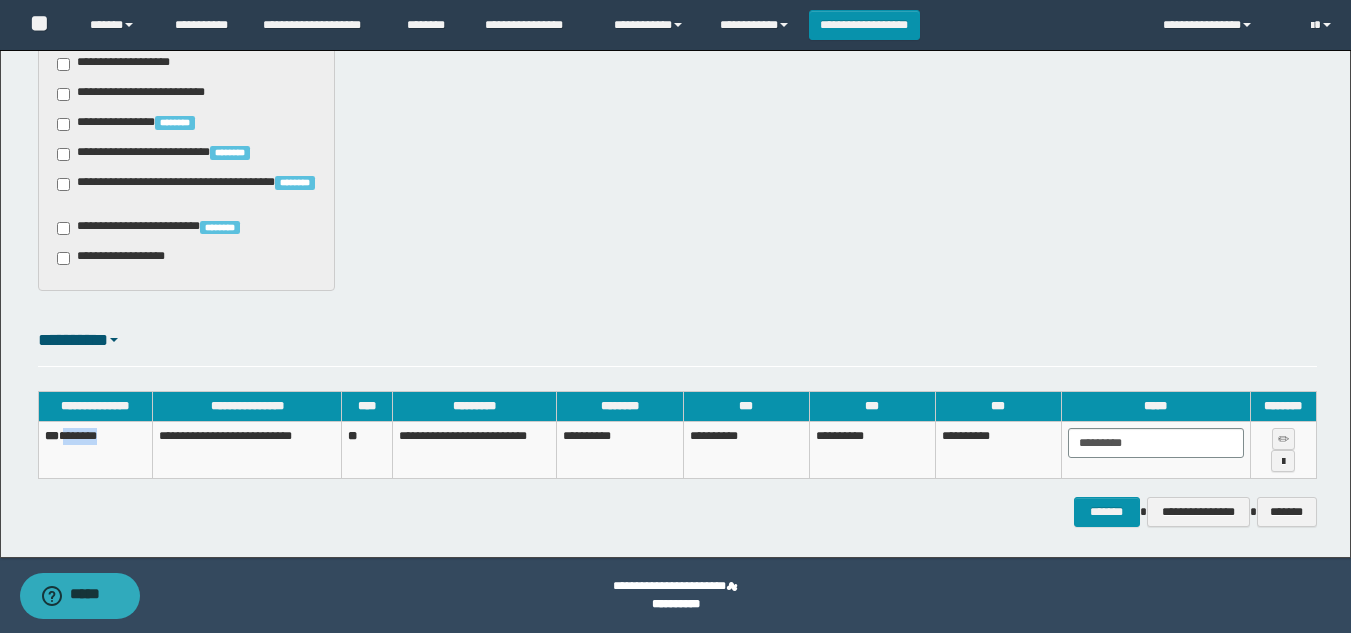 drag, startPoint x: 119, startPoint y: 436, endPoint x: 66, endPoint y: 445, distance: 53.75872 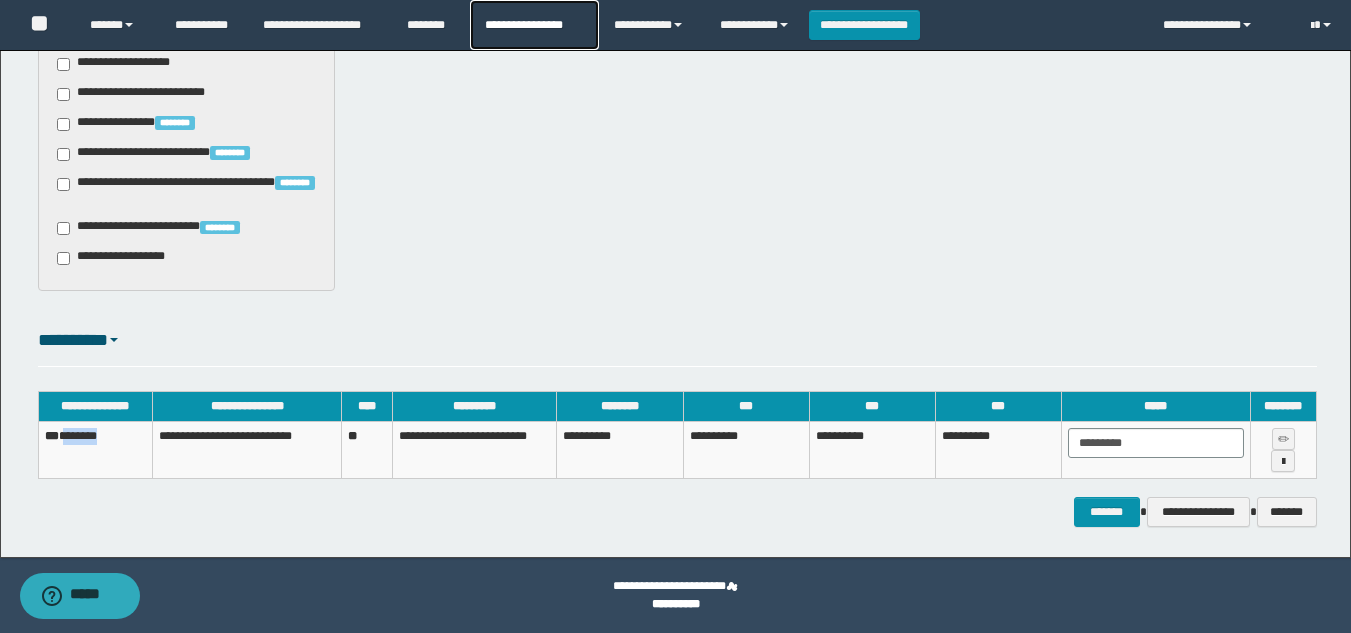 click on "**********" at bounding box center [534, 25] 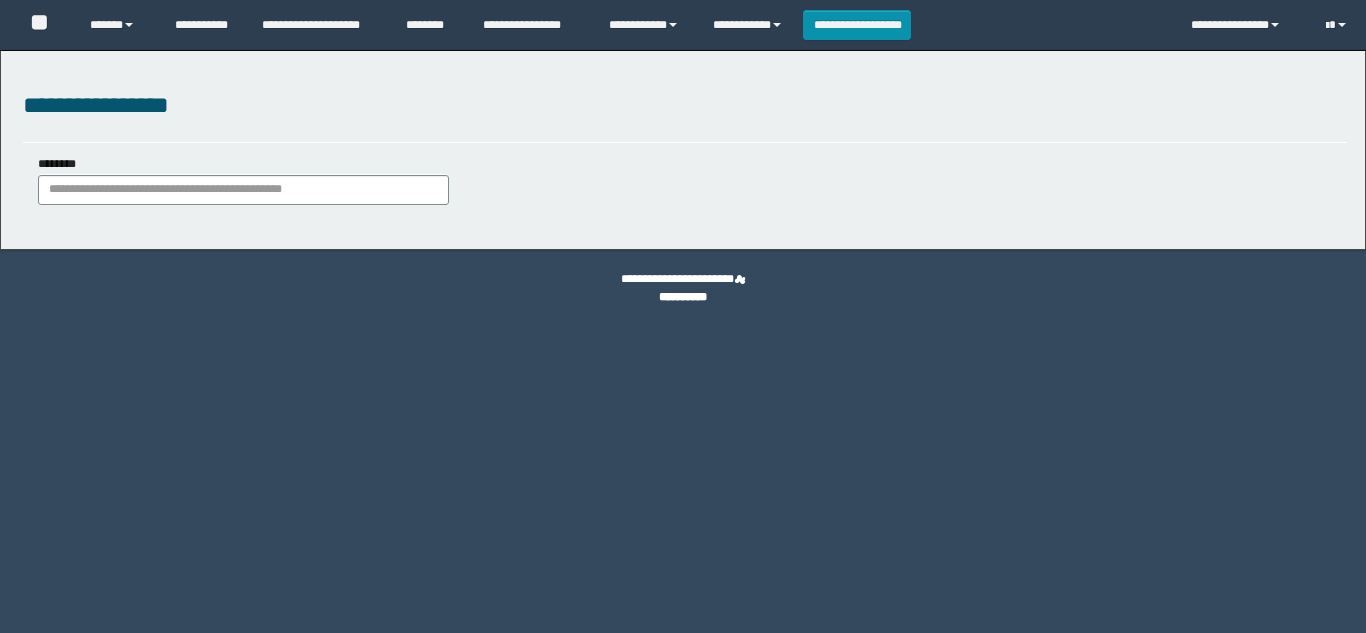 scroll, scrollTop: 0, scrollLeft: 0, axis: both 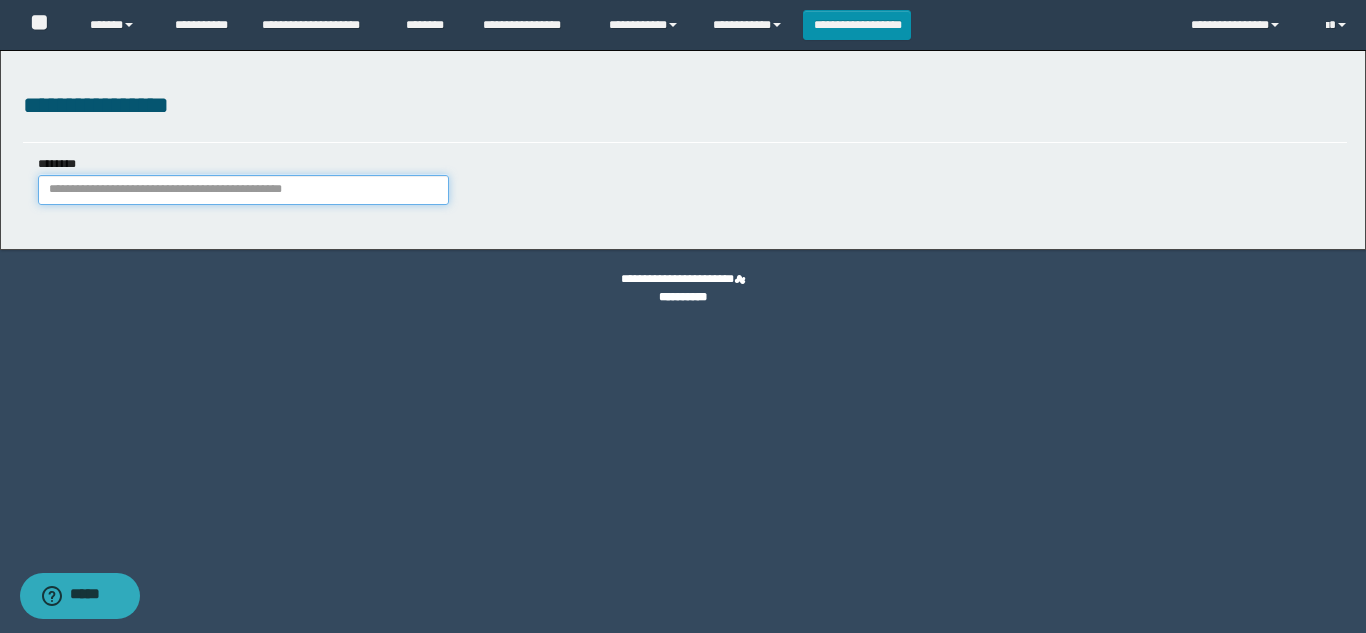 click on "********" at bounding box center (243, 190) 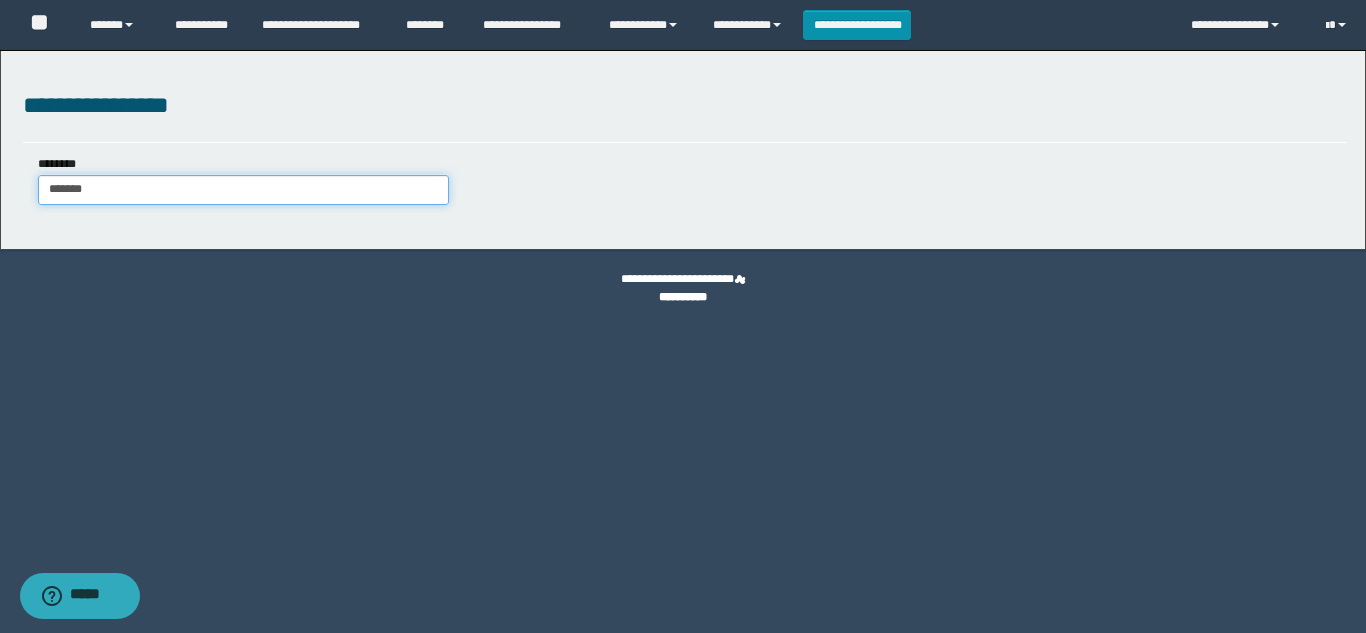 type on "*******" 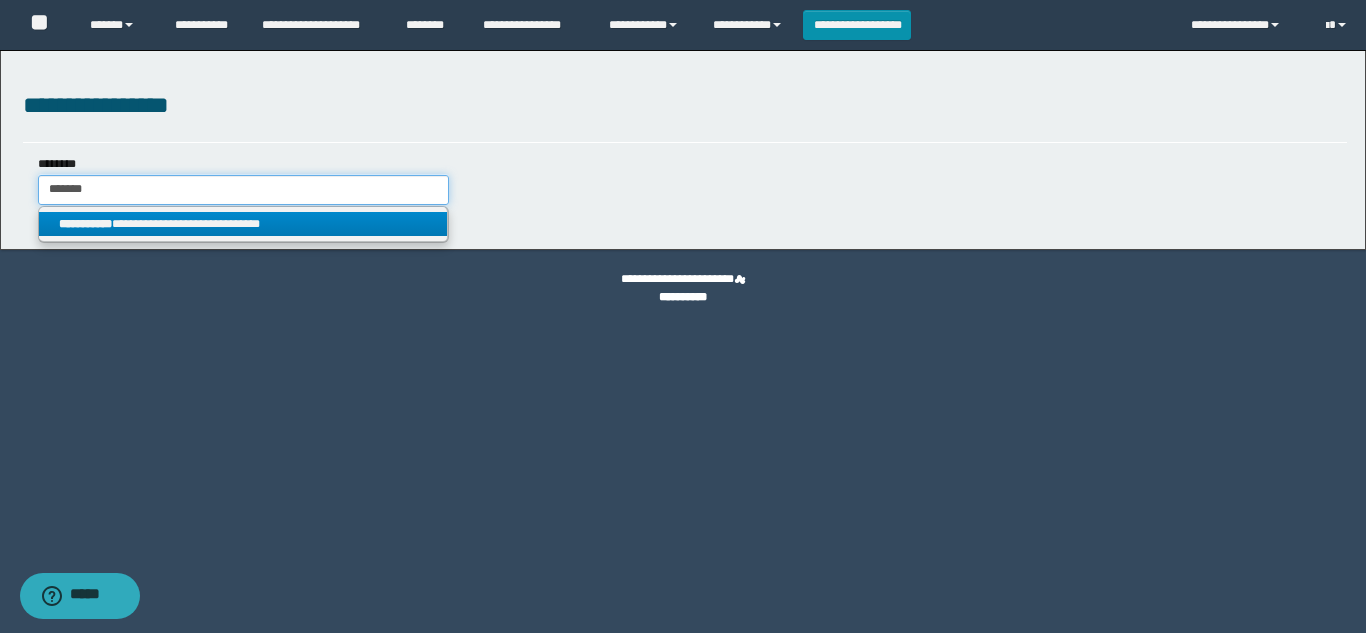 type on "*******" 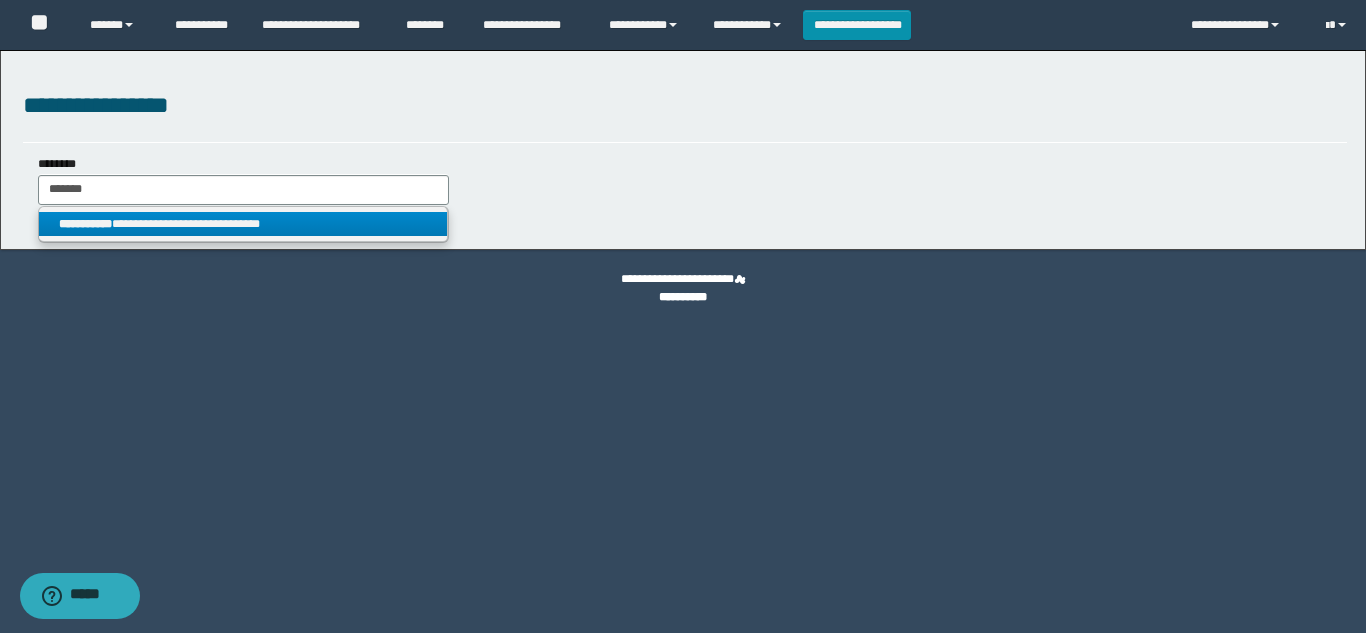click on "**********" at bounding box center [243, 224] 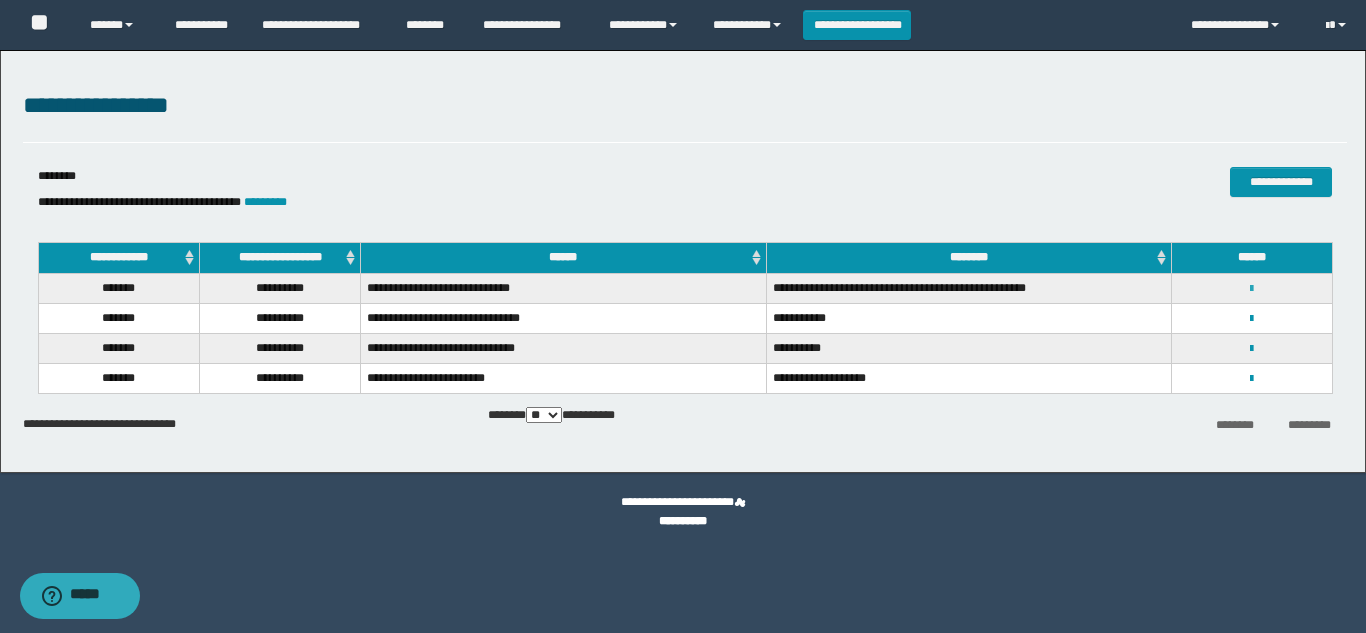 click at bounding box center (1251, 289) 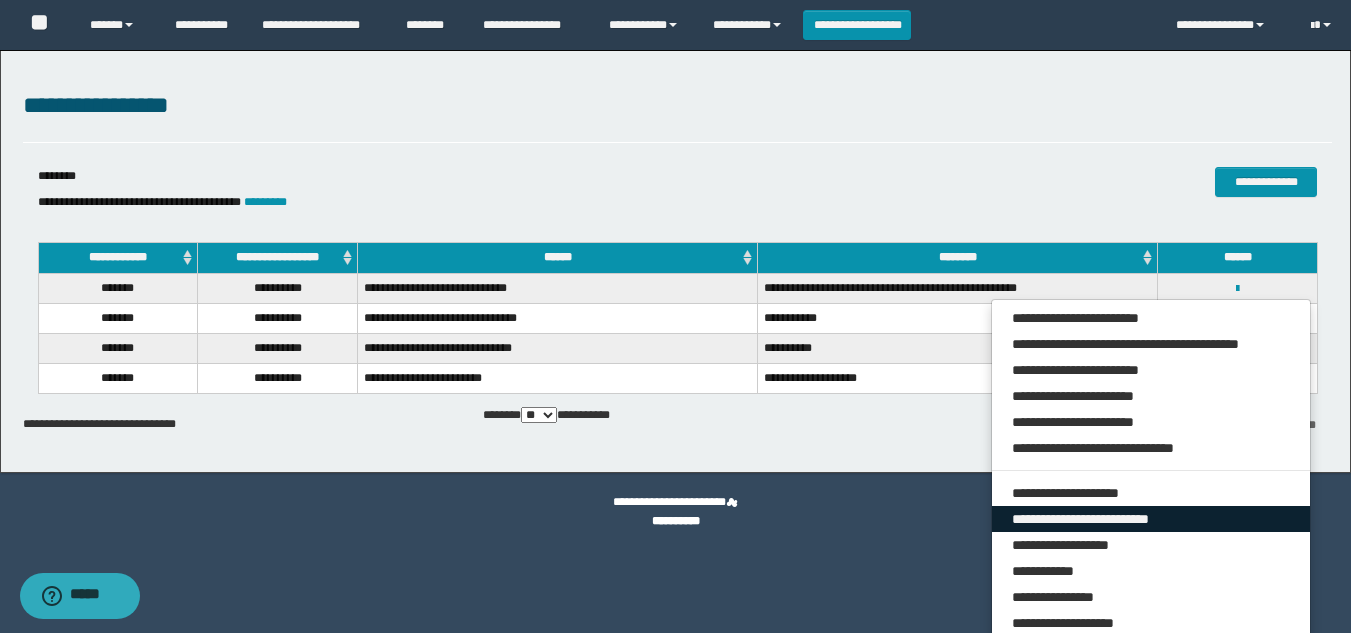 click on "**********" at bounding box center (1151, 519) 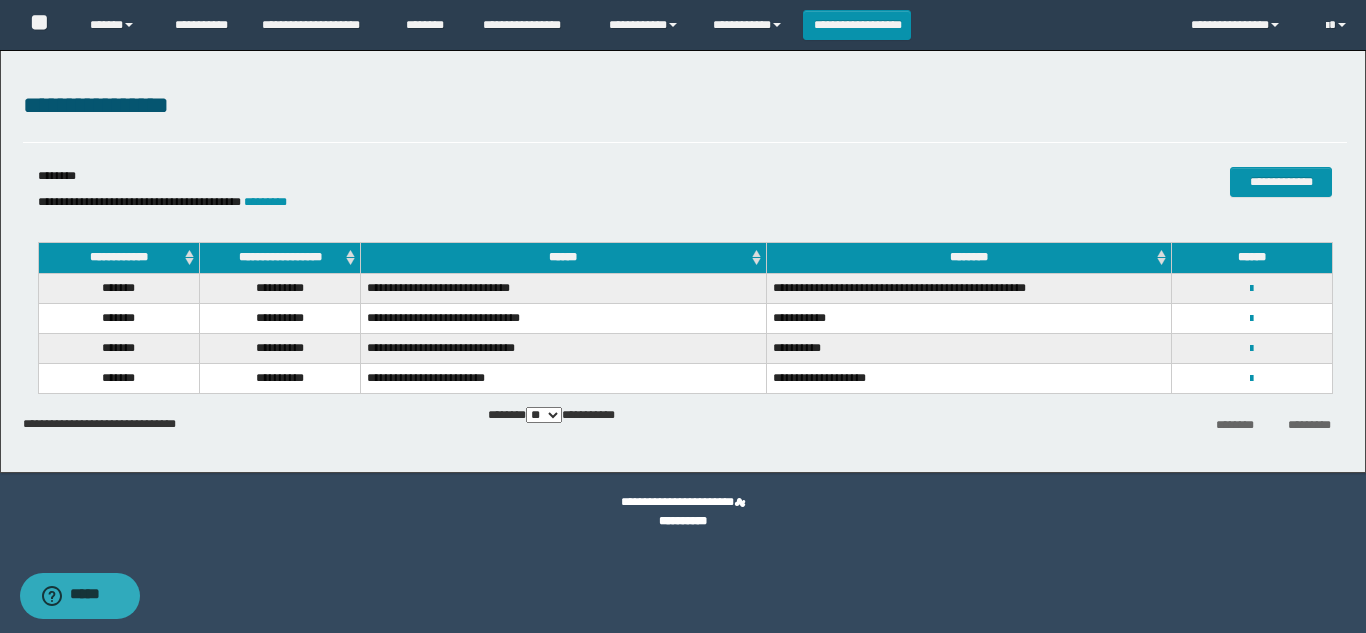 select on "***" 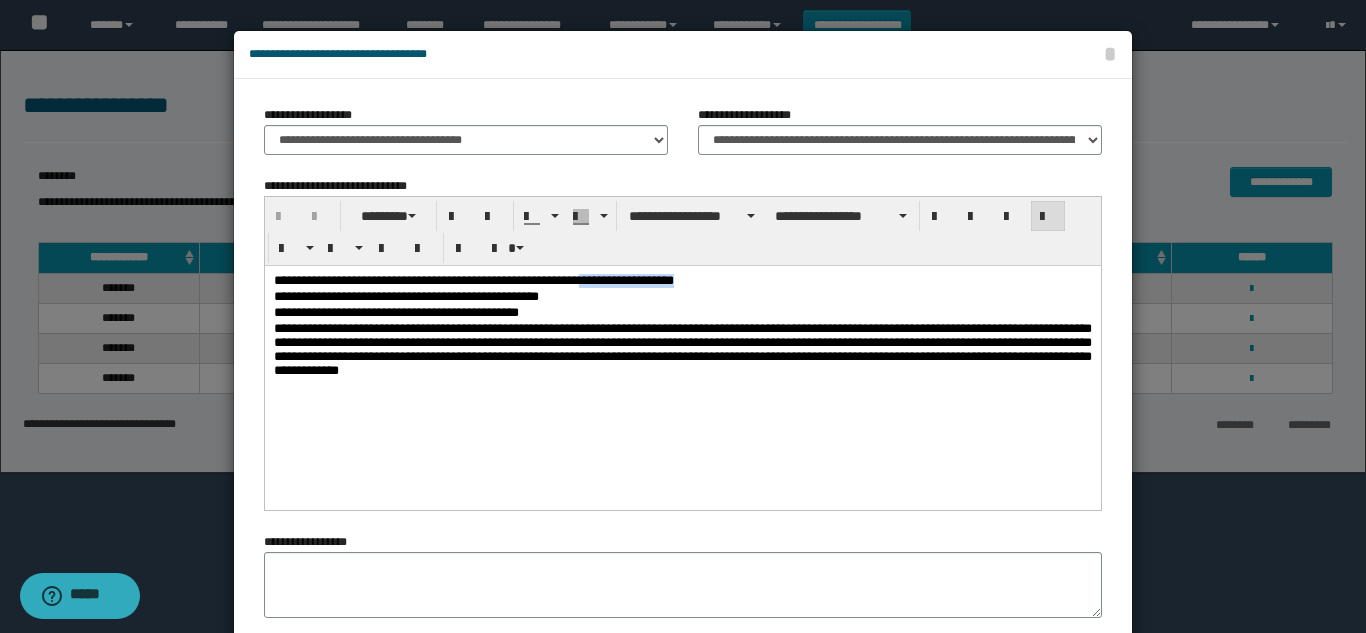 drag, startPoint x: 895, startPoint y: 282, endPoint x: 747, endPoint y: 278, distance: 148.05405 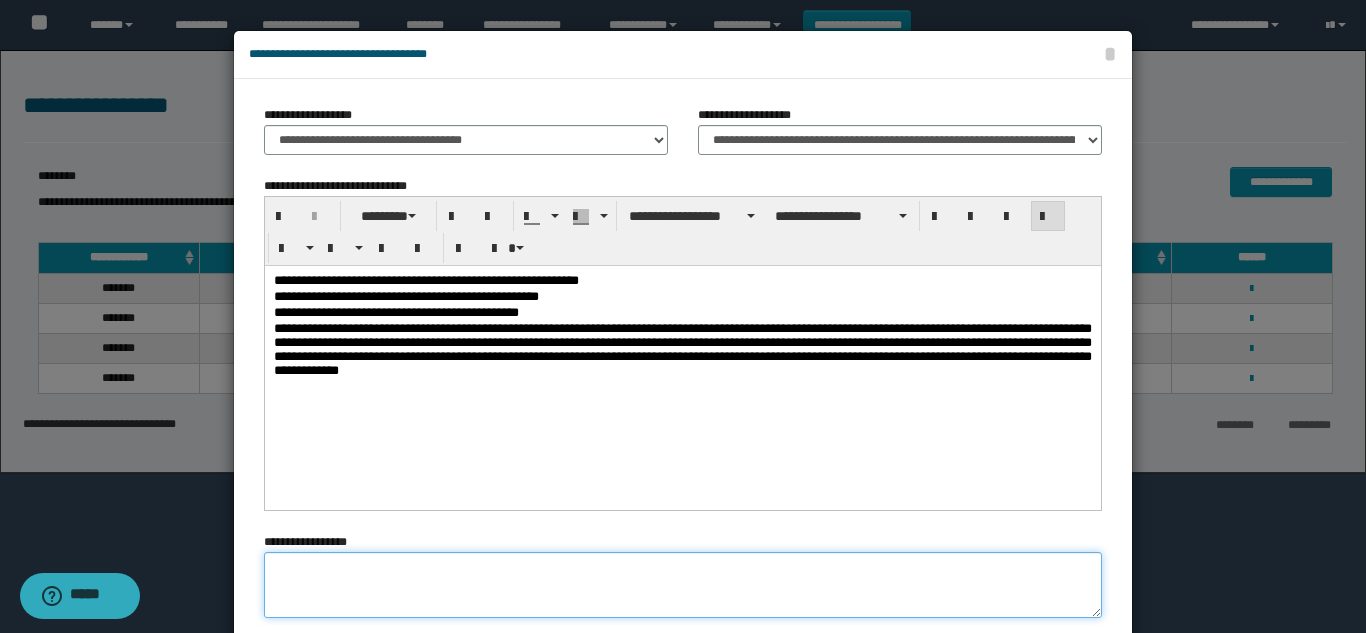 click at bounding box center [683, 585] 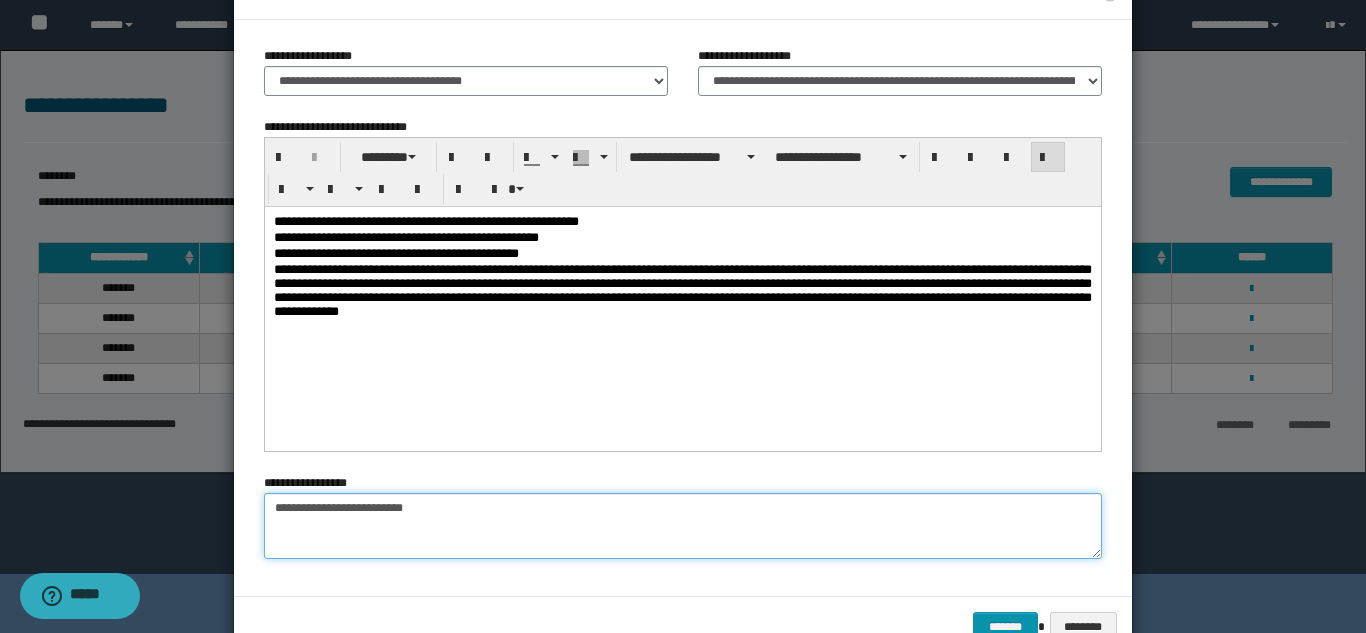 scroll, scrollTop: 114, scrollLeft: 0, axis: vertical 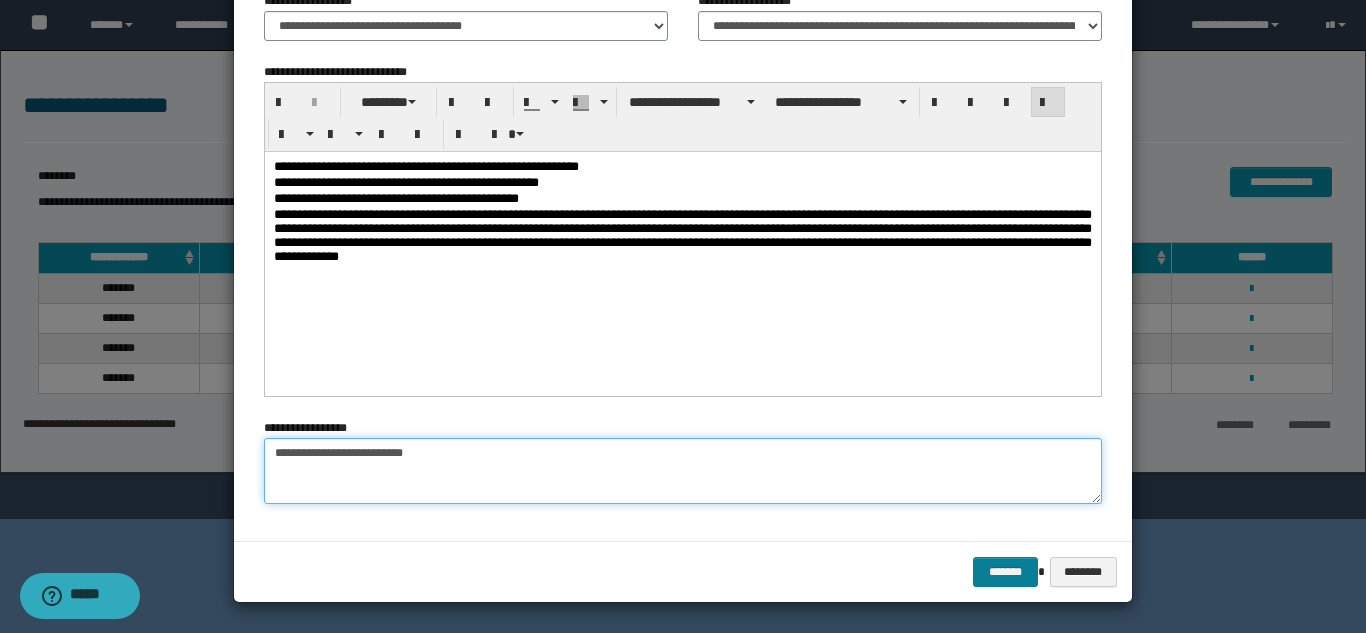 type on "**********" 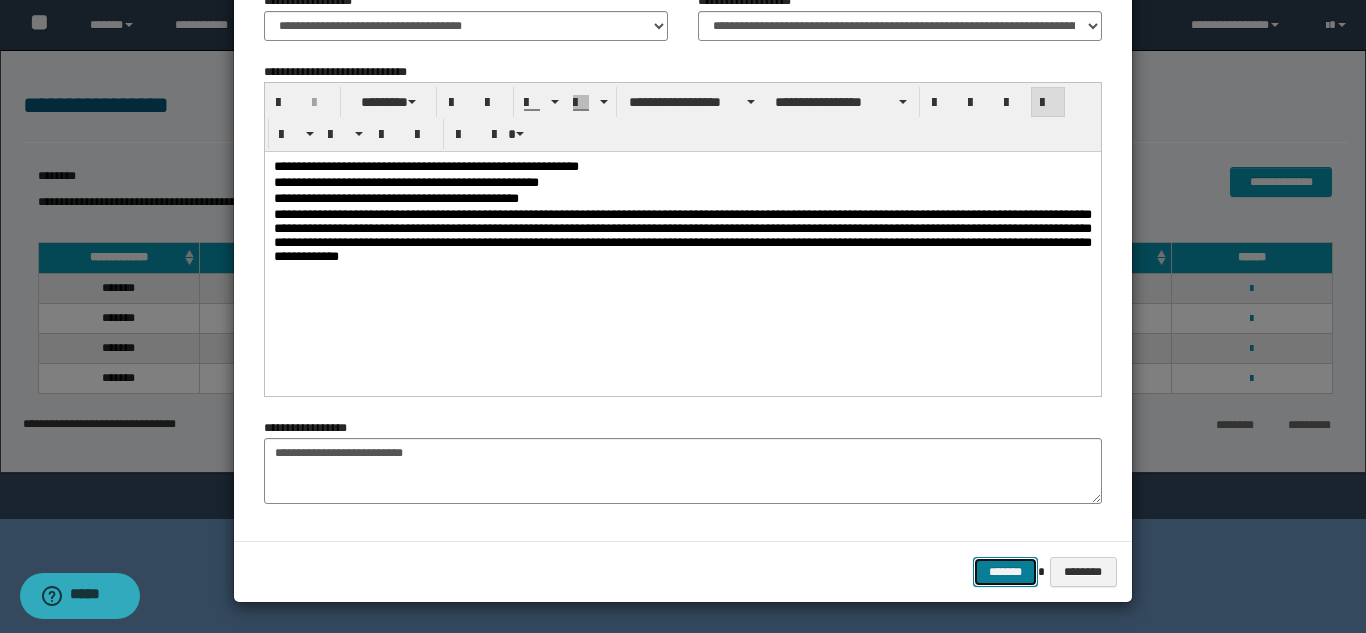 click on "*******" at bounding box center [1005, 572] 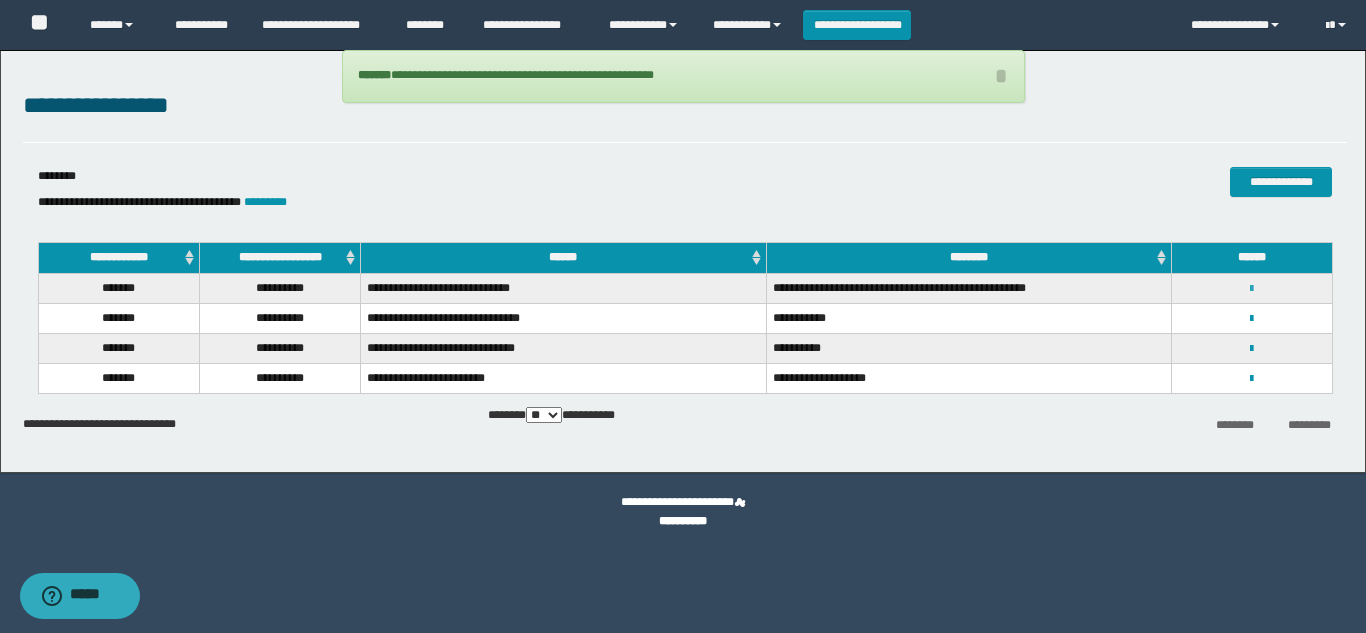 click at bounding box center [1251, 289] 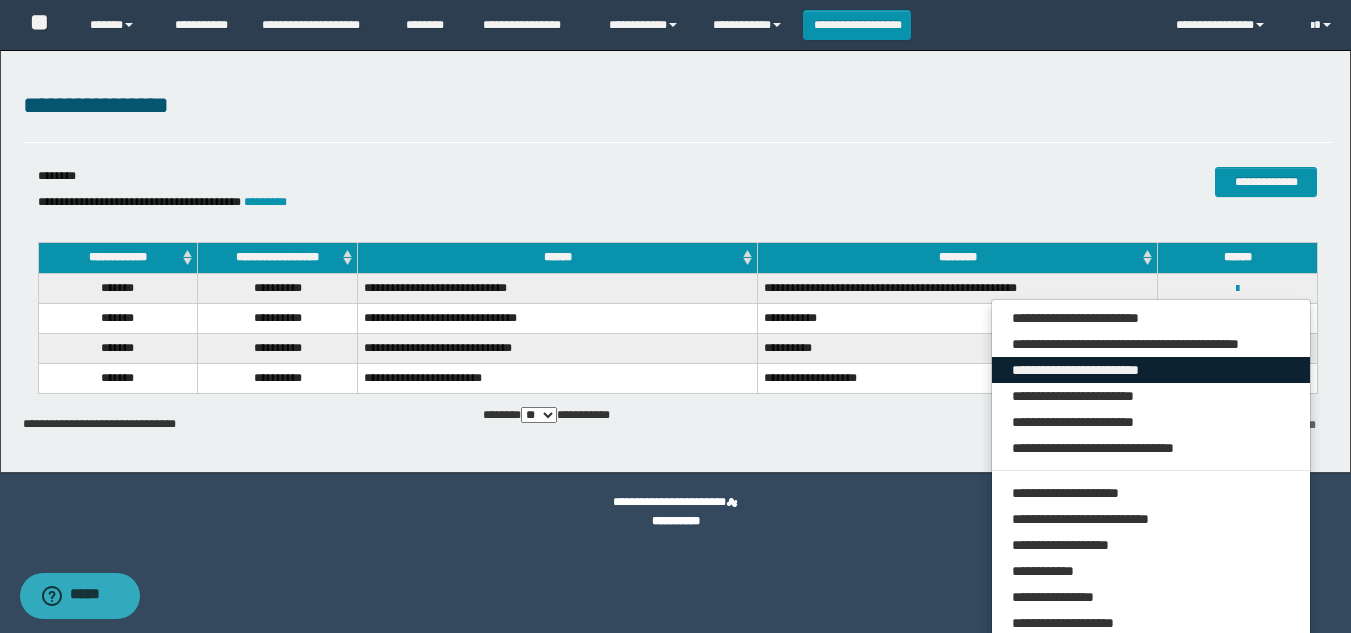 click on "**********" at bounding box center (1151, 370) 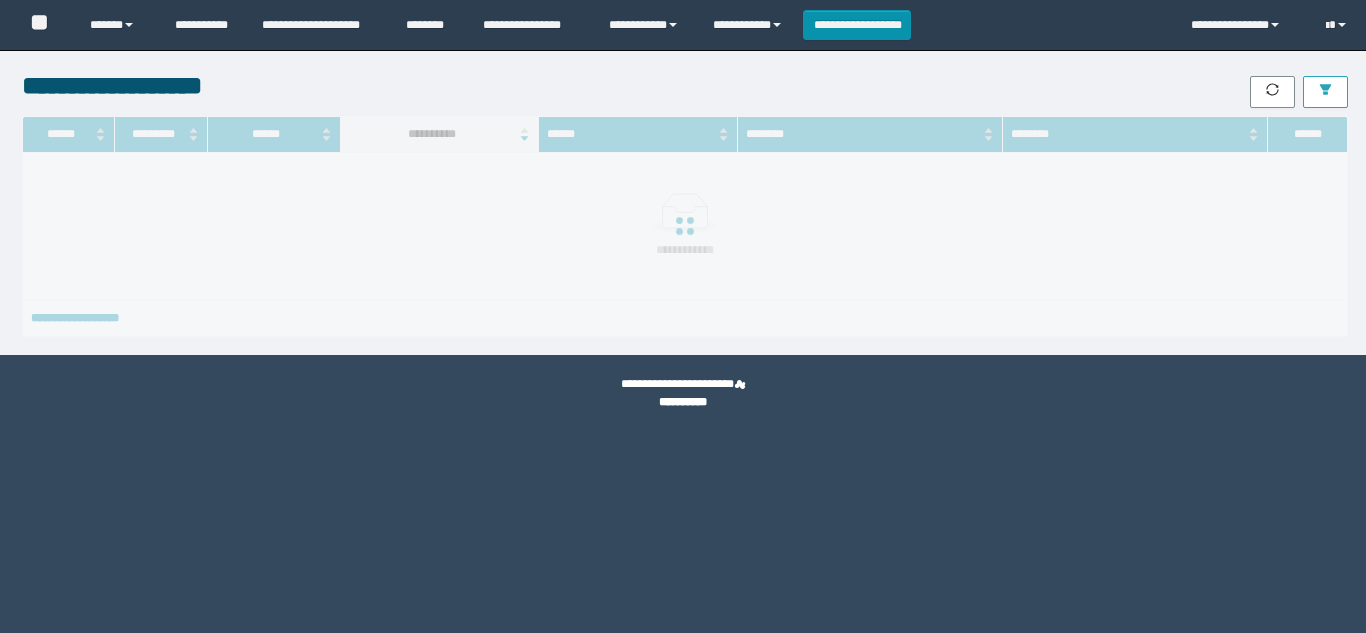 scroll, scrollTop: 0, scrollLeft: 0, axis: both 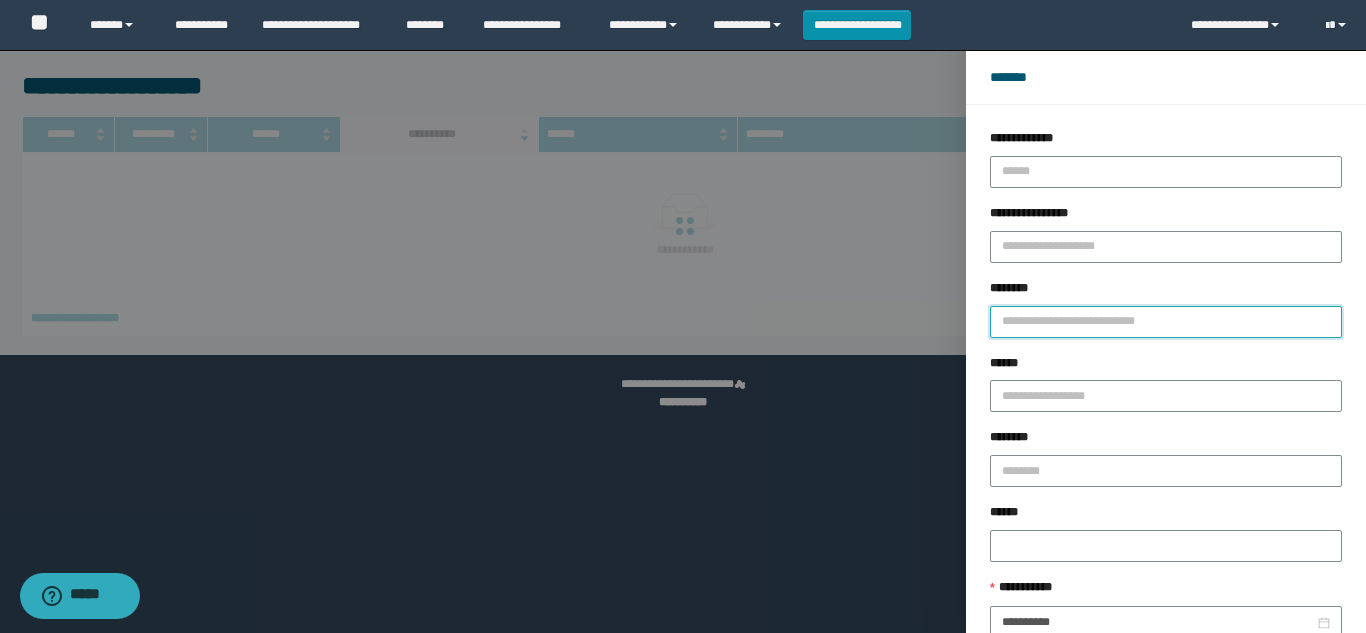 click on "********" at bounding box center [1166, 322] 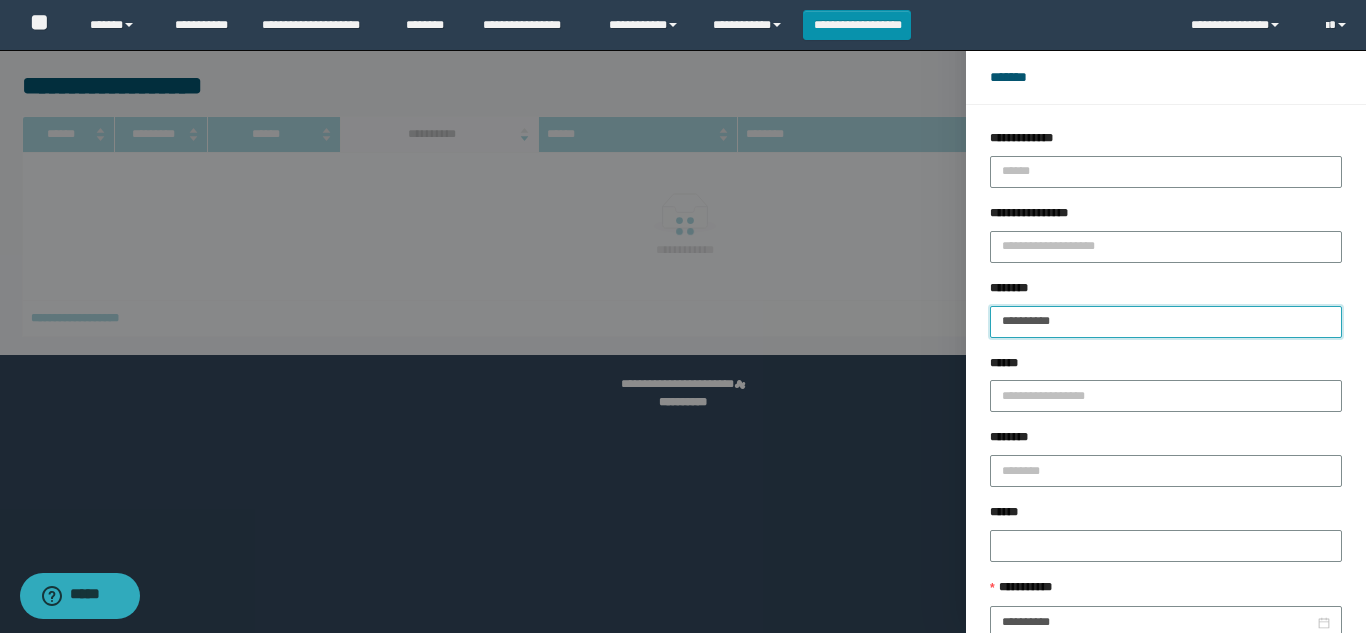 type on "**********" 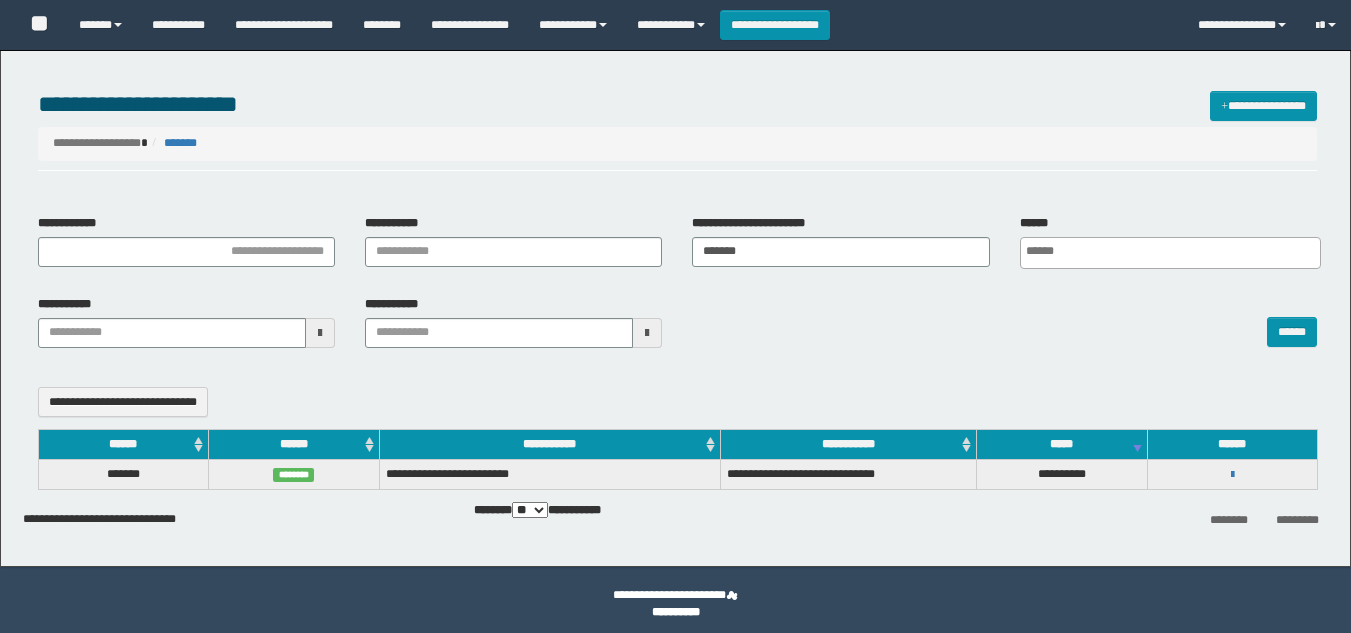 select 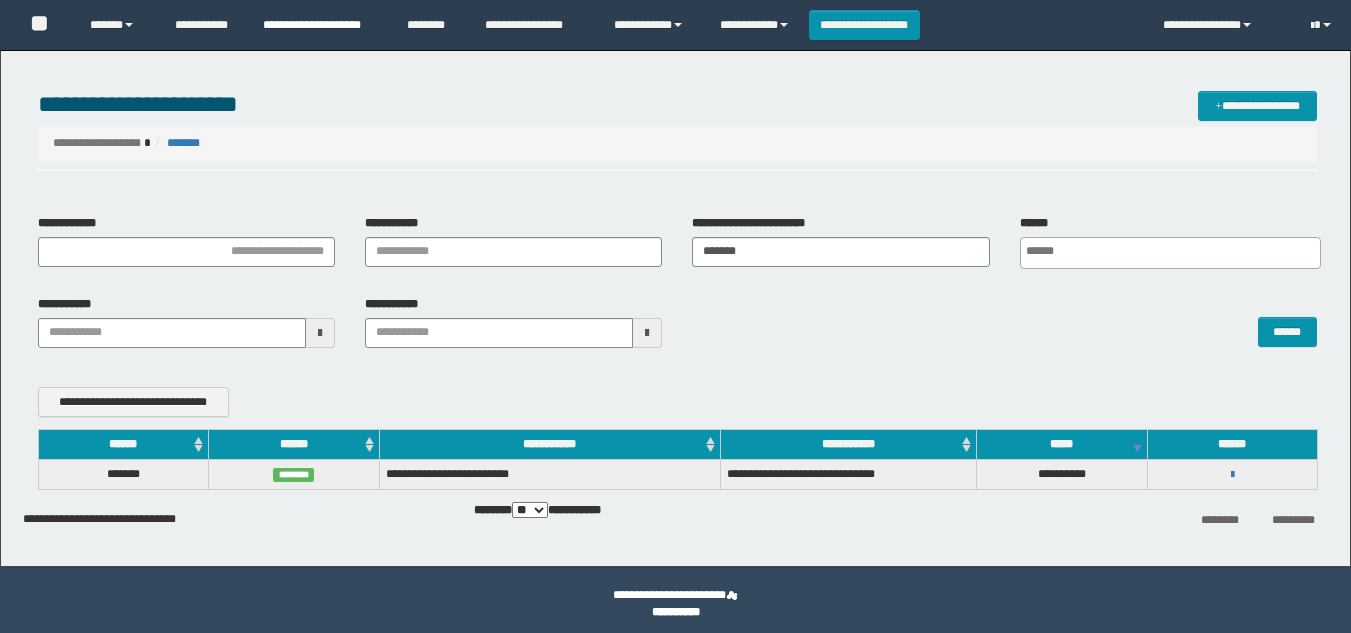 scroll, scrollTop: 0, scrollLeft: 0, axis: both 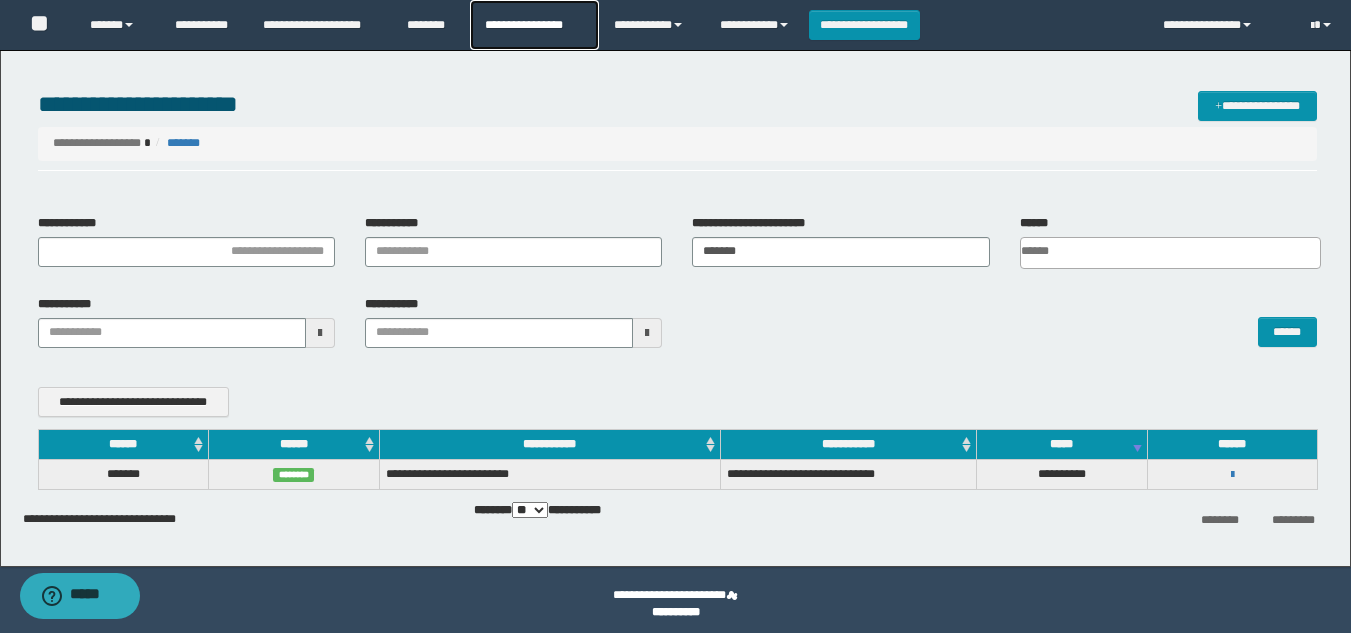click on "**********" at bounding box center (534, 25) 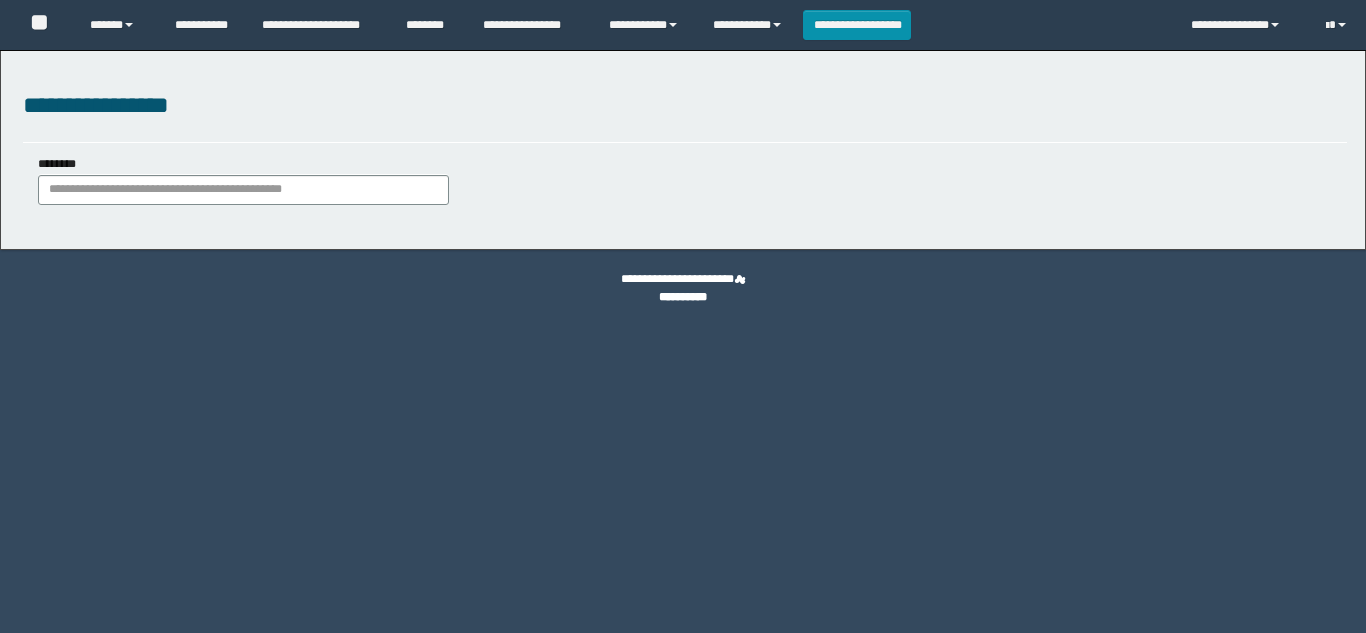 scroll, scrollTop: 0, scrollLeft: 0, axis: both 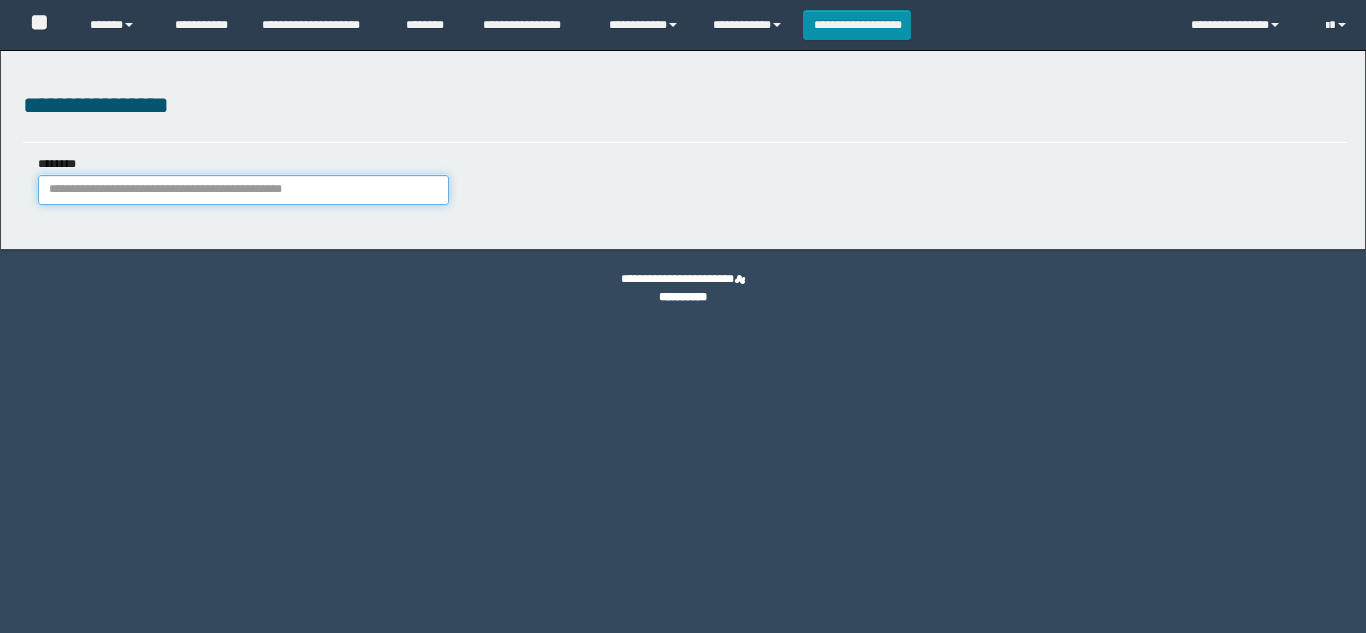 click on "********" at bounding box center [243, 190] 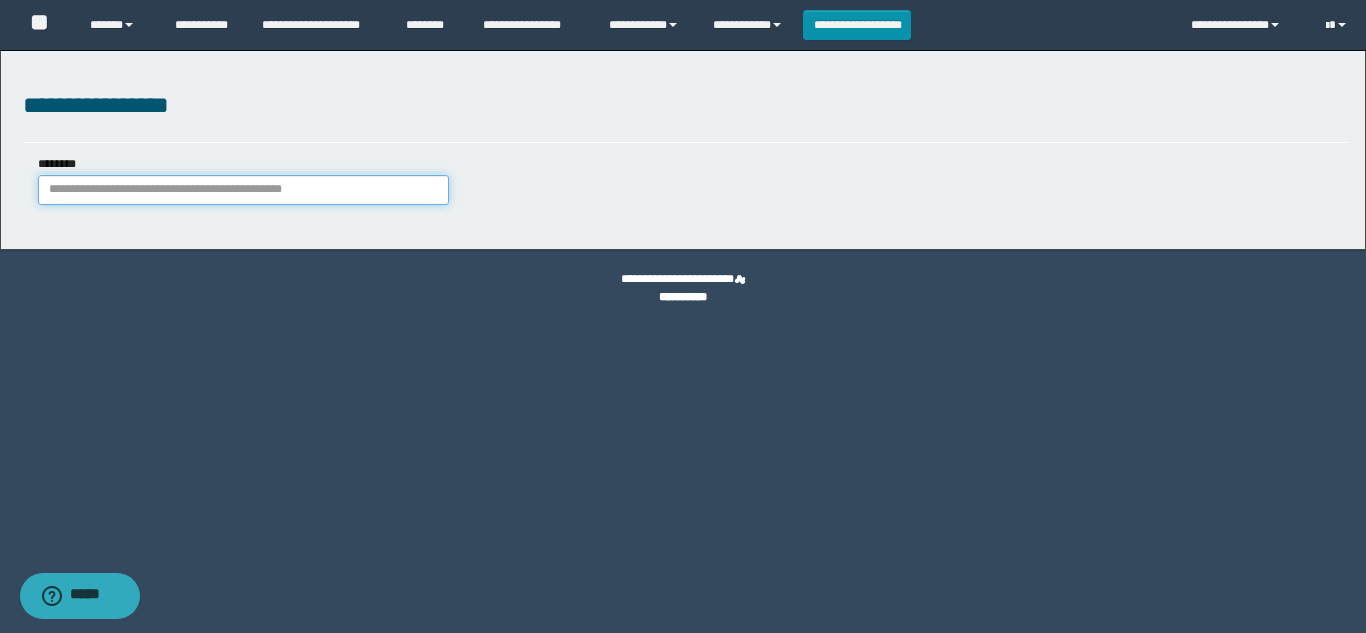 paste on "**********" 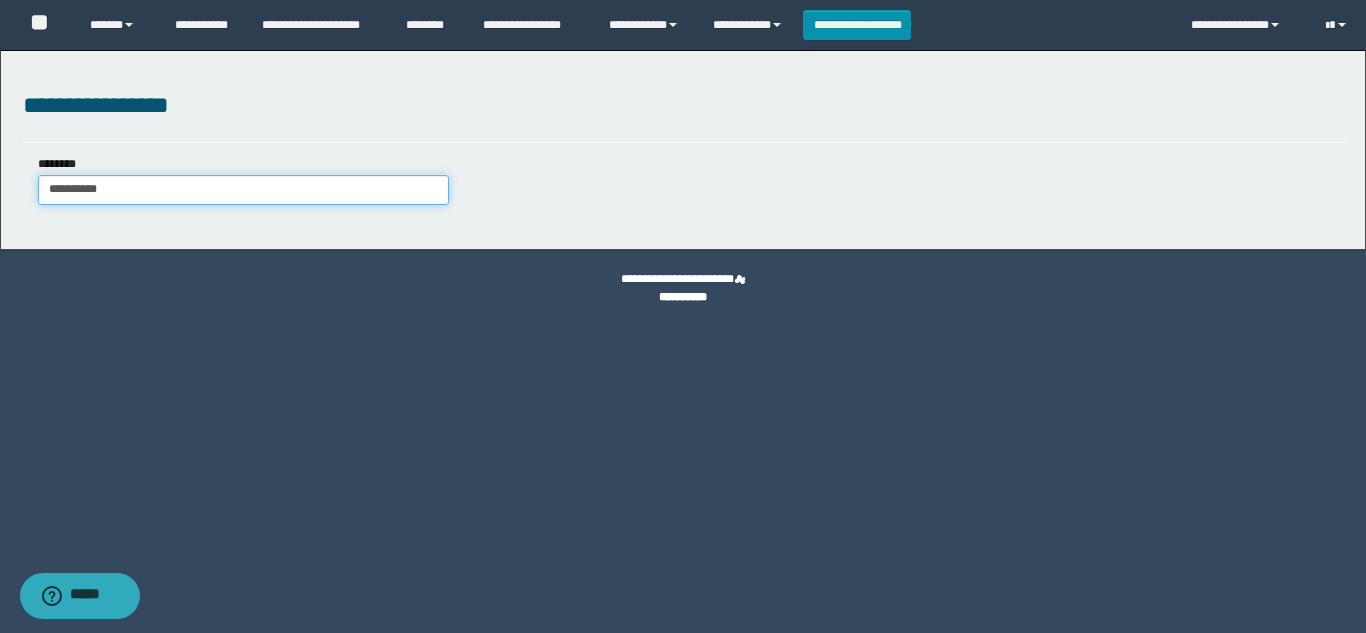 type on "**********" 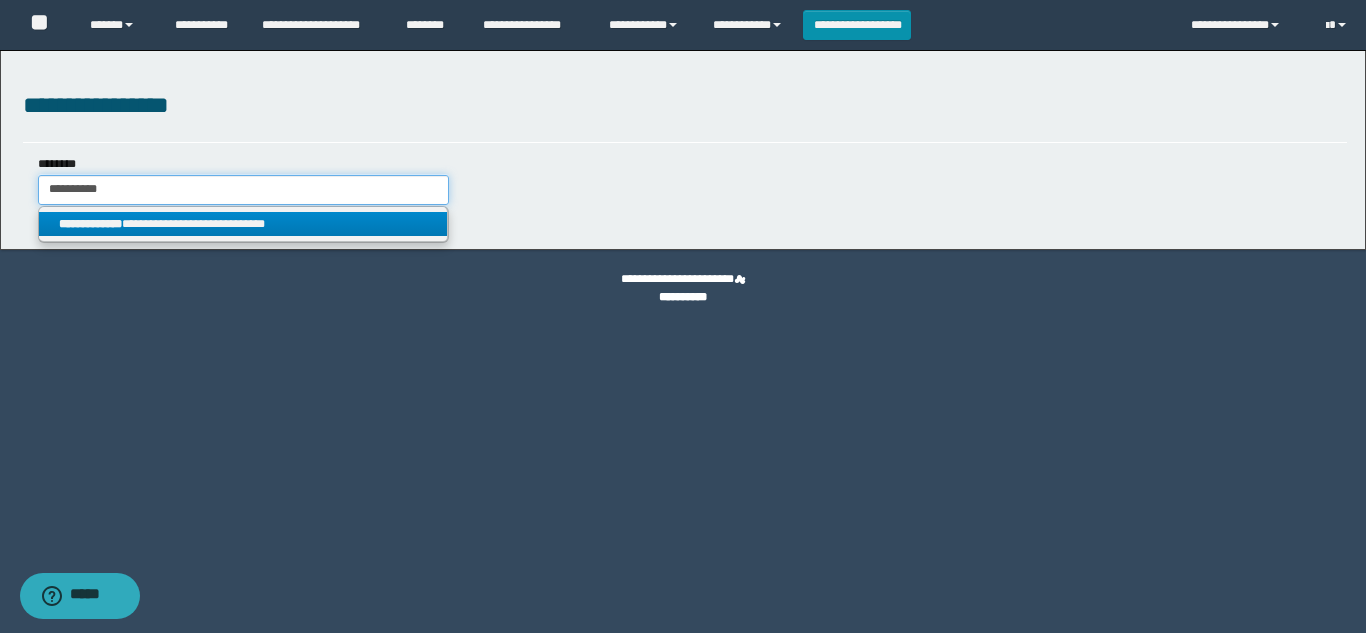 type on "**********" 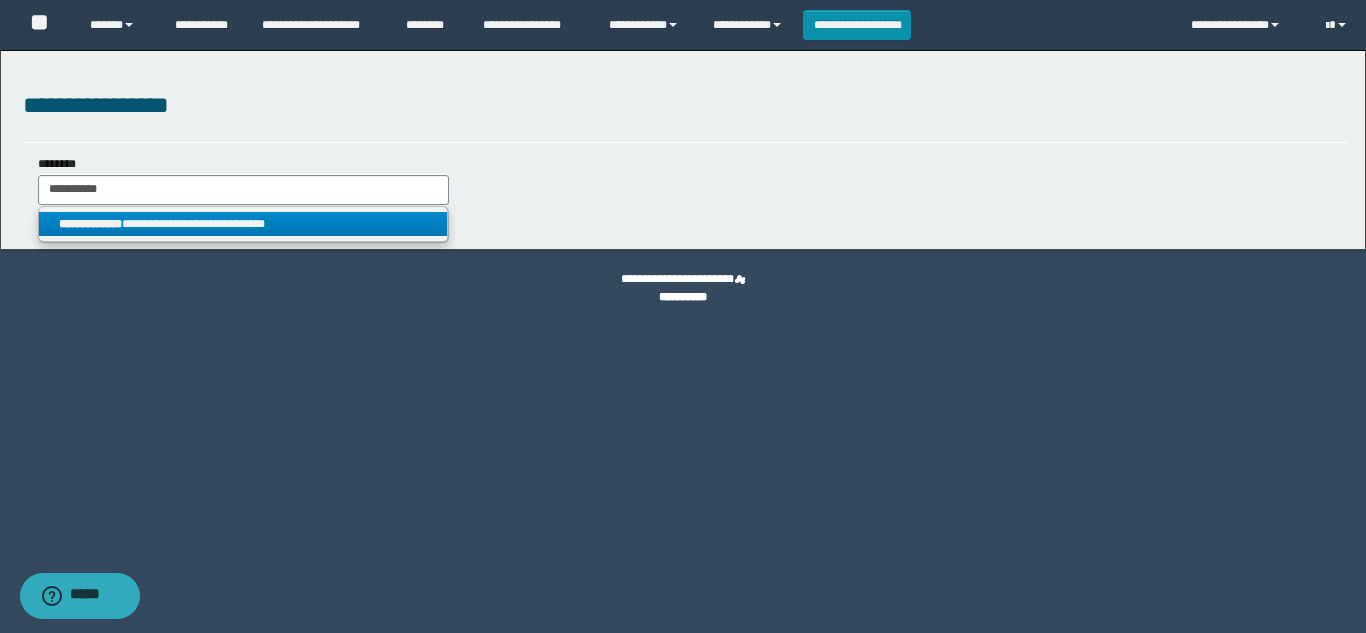click on "**********" at bounding box center (243, 224) 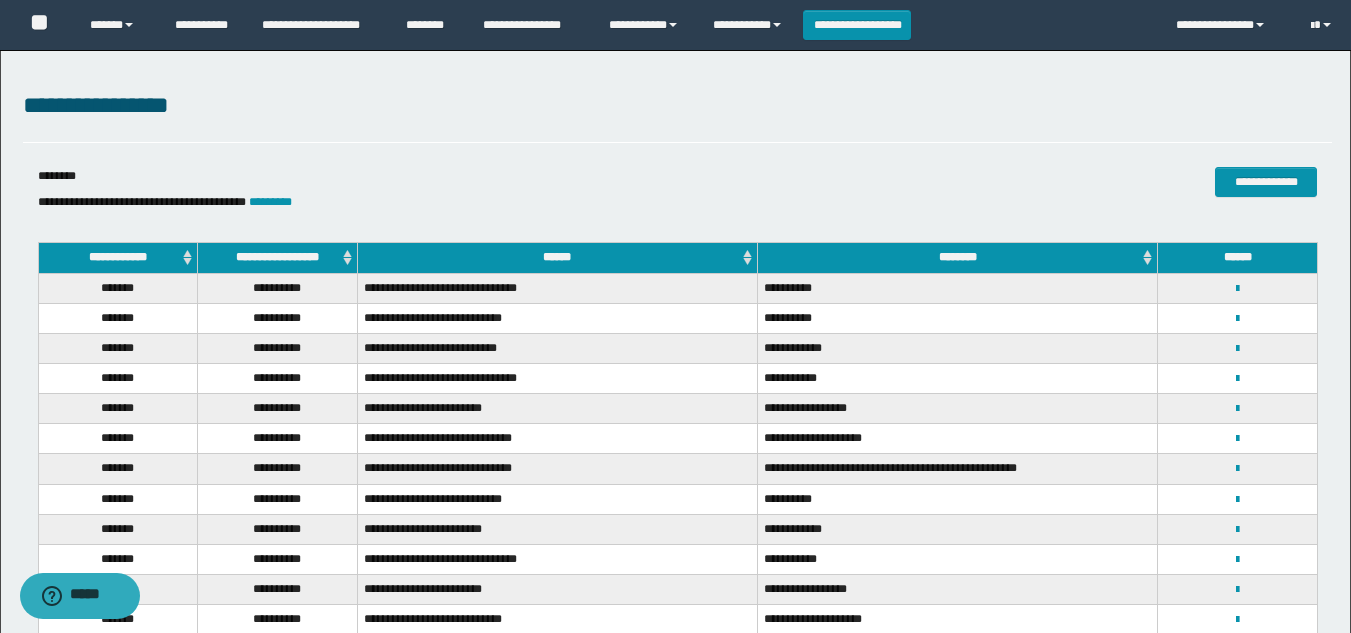 click on "**********" at bounding box center (278, 258) 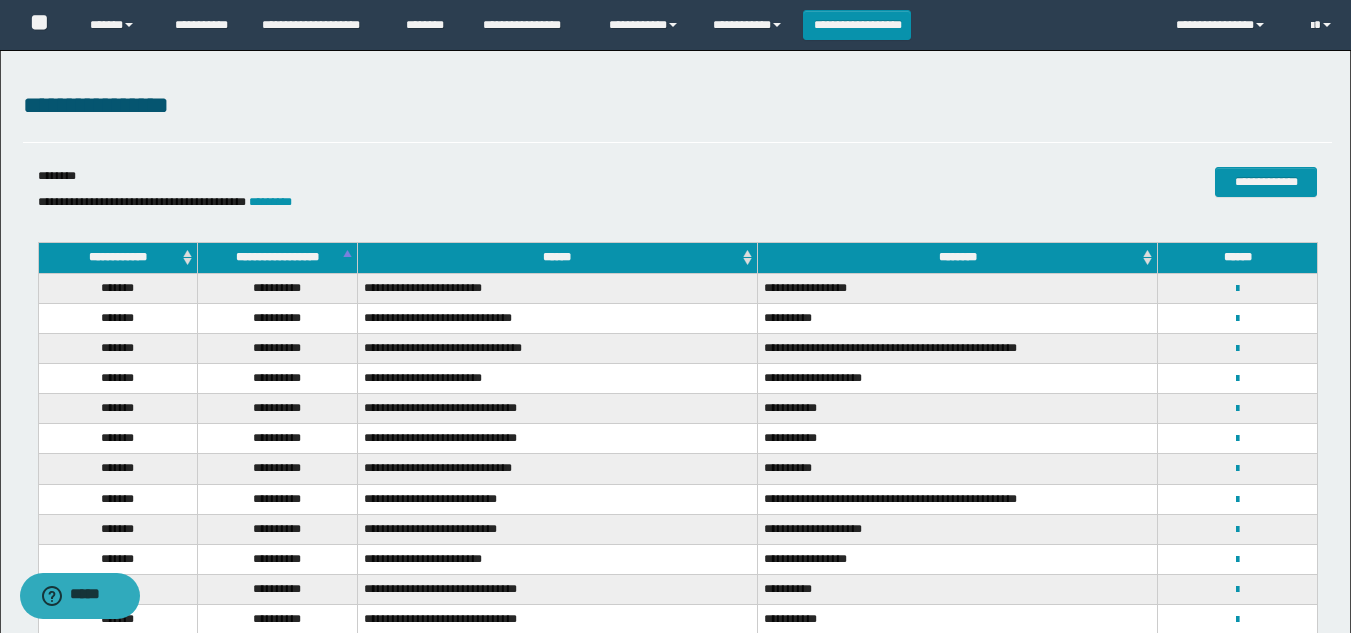 click on "**********" at bounding box center (278, 258) 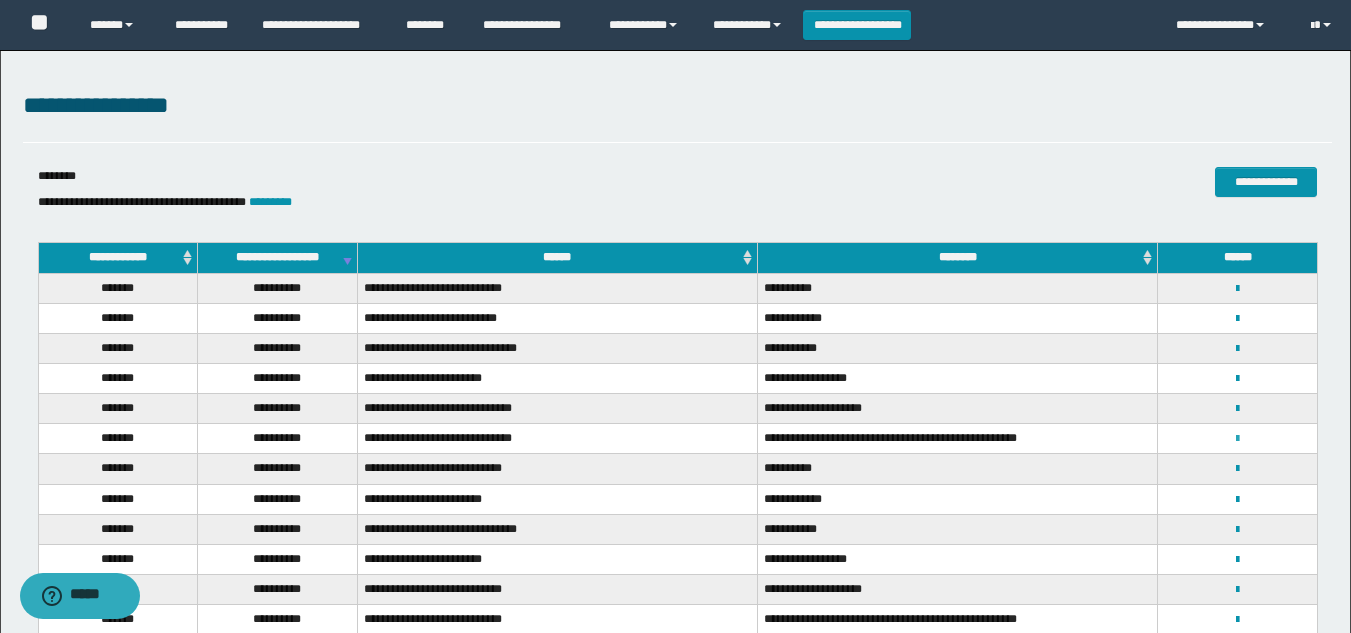 click at bounding box center (1237, 439) 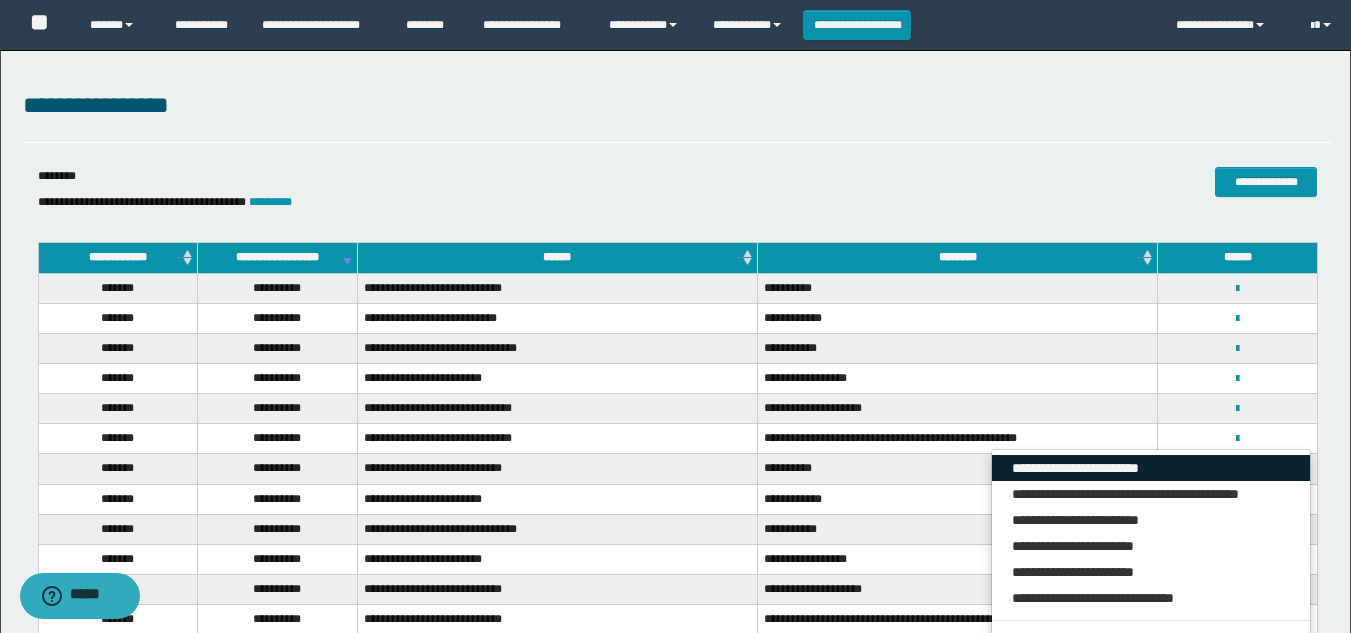 click on "**********" at bounding box center [1151, 468] 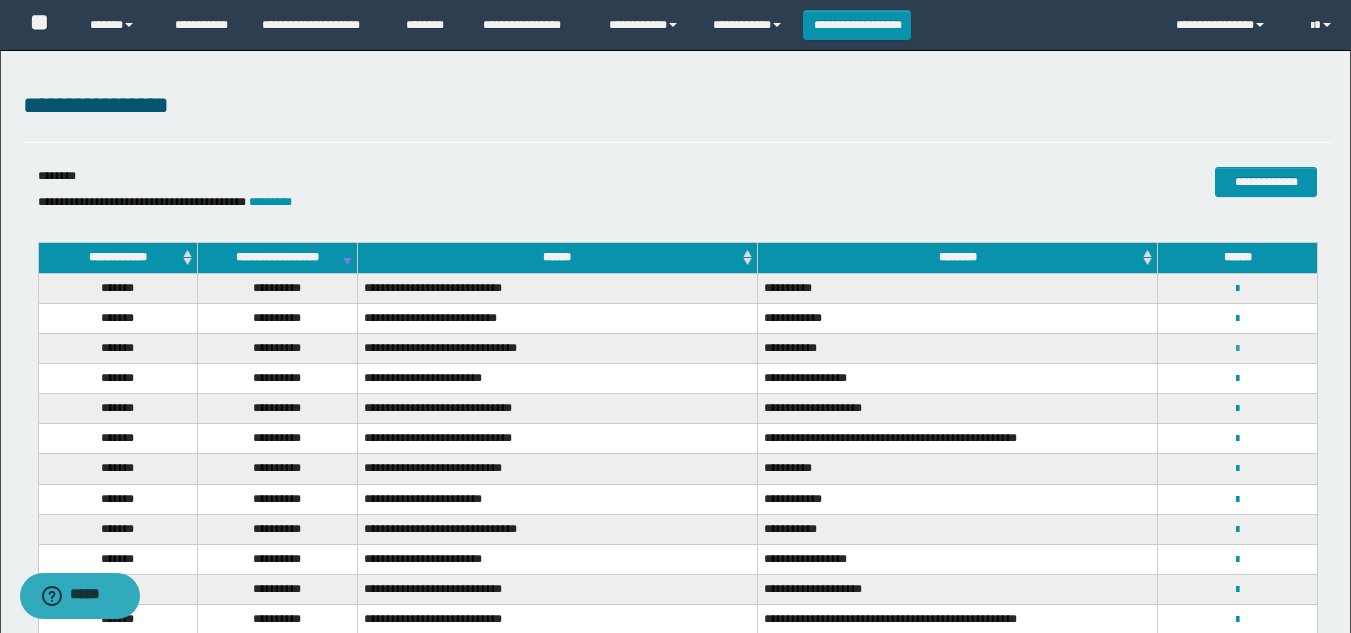 click at bounding box center [1237, 349] 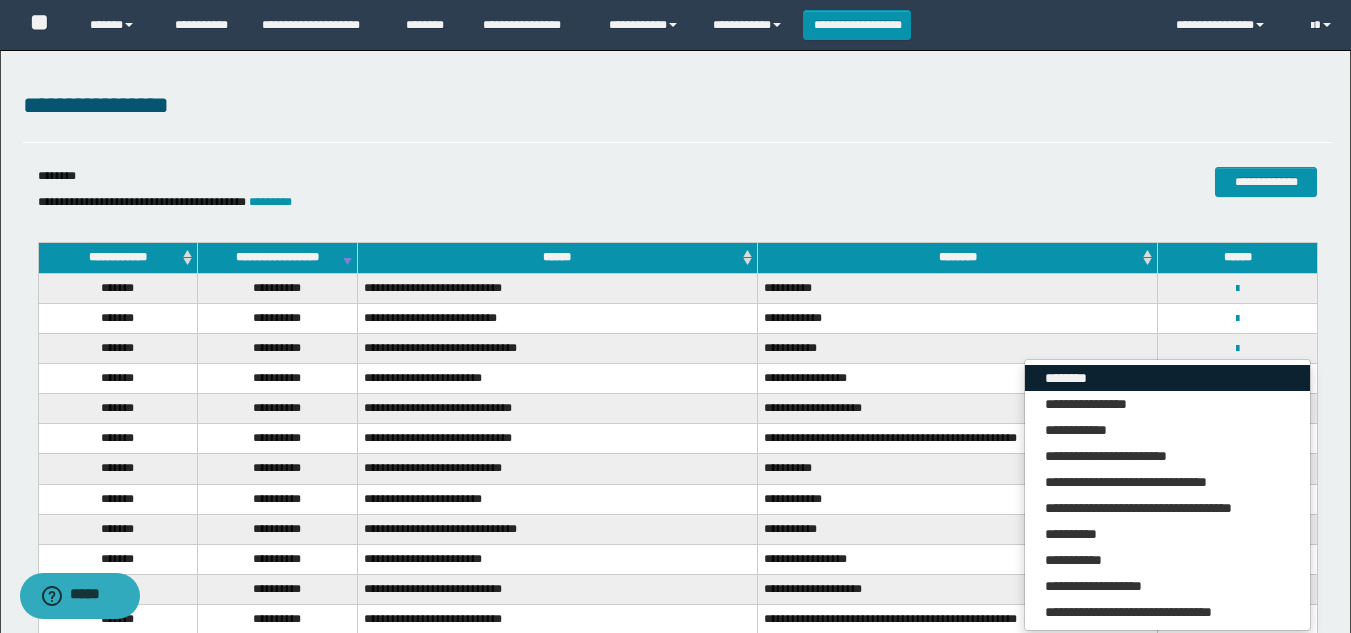 click on "********" at bounding box center (1167, 378) 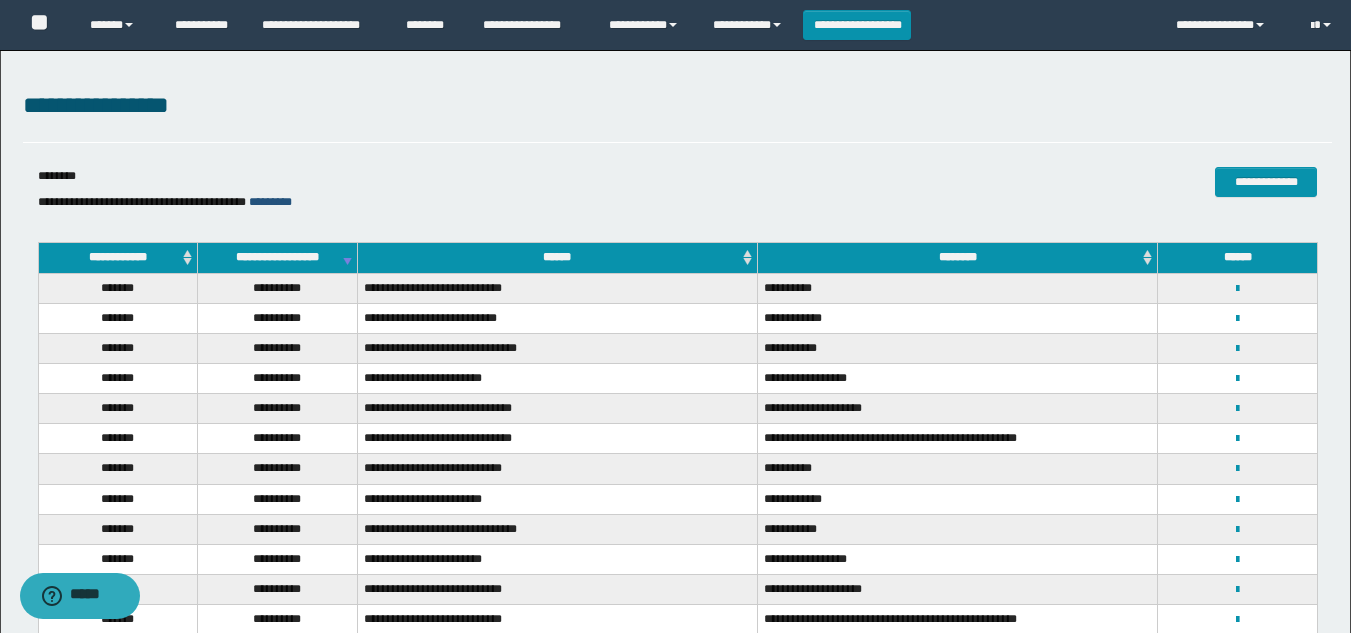 click on "*********" at bounding box center (270, 202) 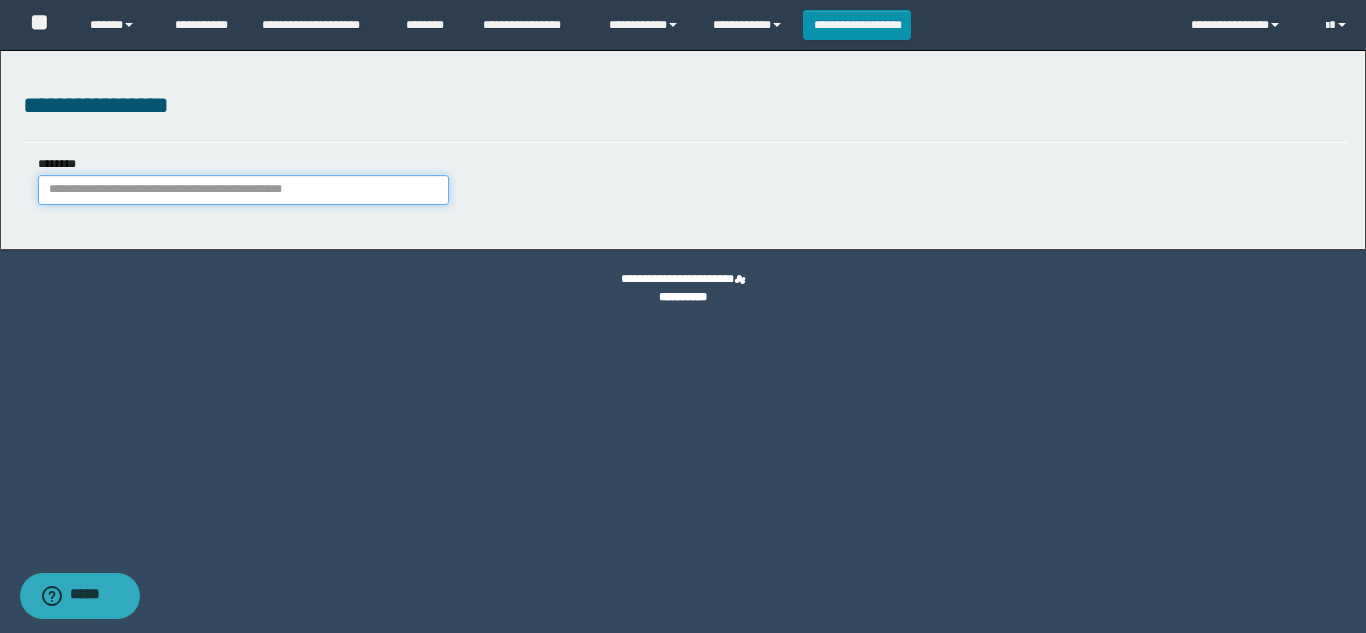 click on "********" at bounding box center [243, 190] 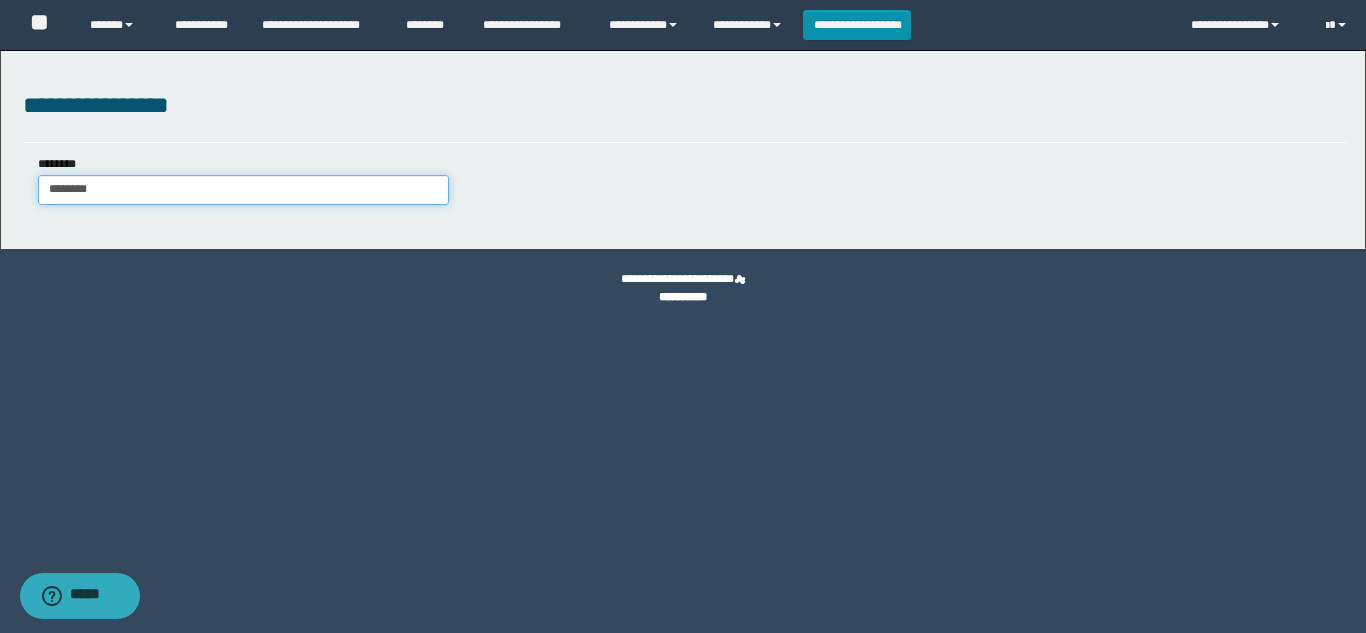 type on "********" 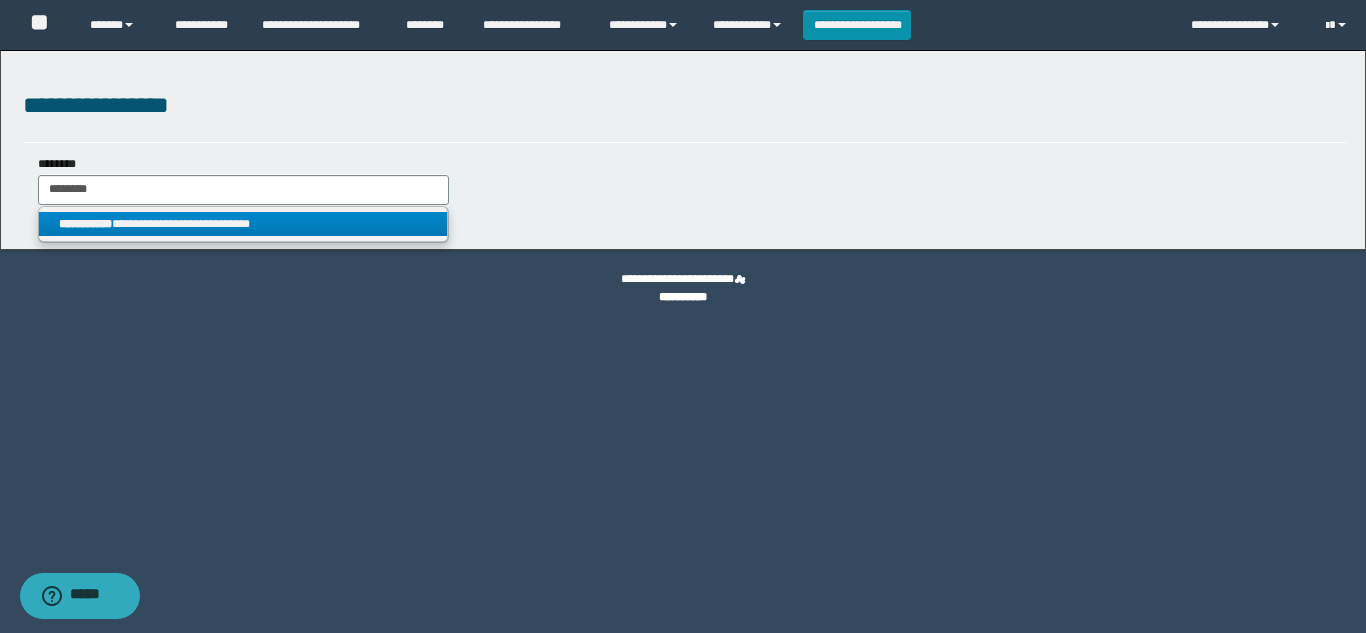 click on "**********" at bounding box center [243, 224] 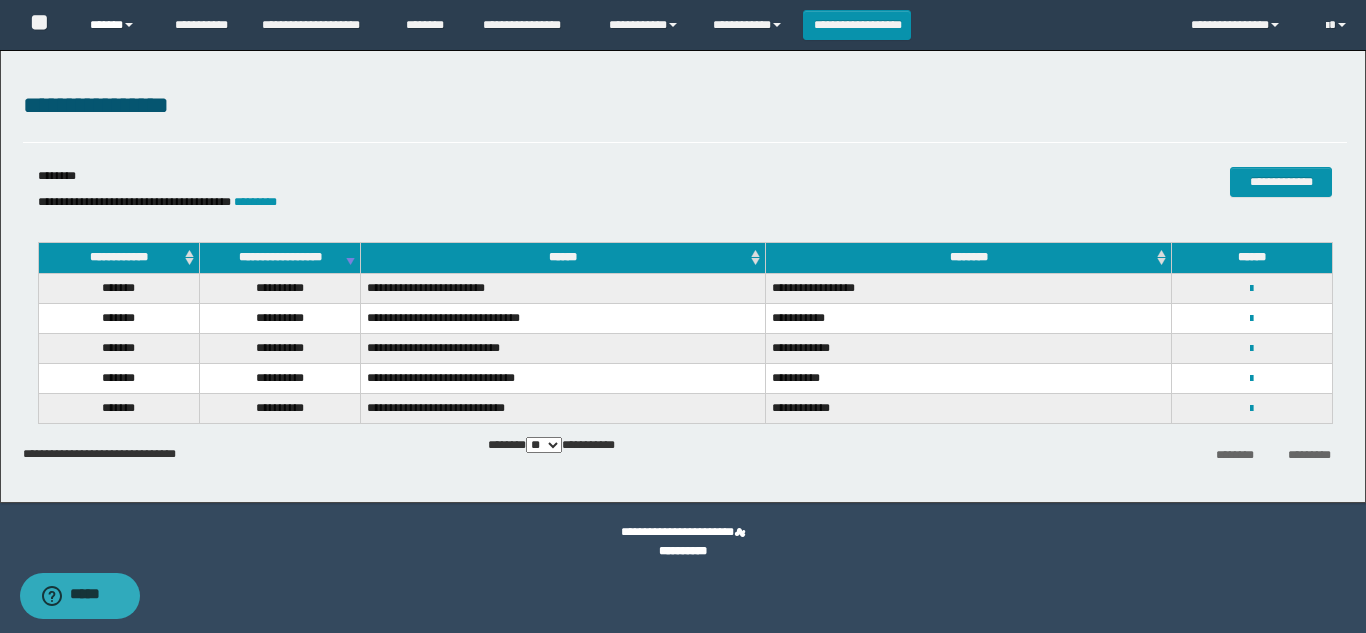click on "******" at bounding box center (117, 25) 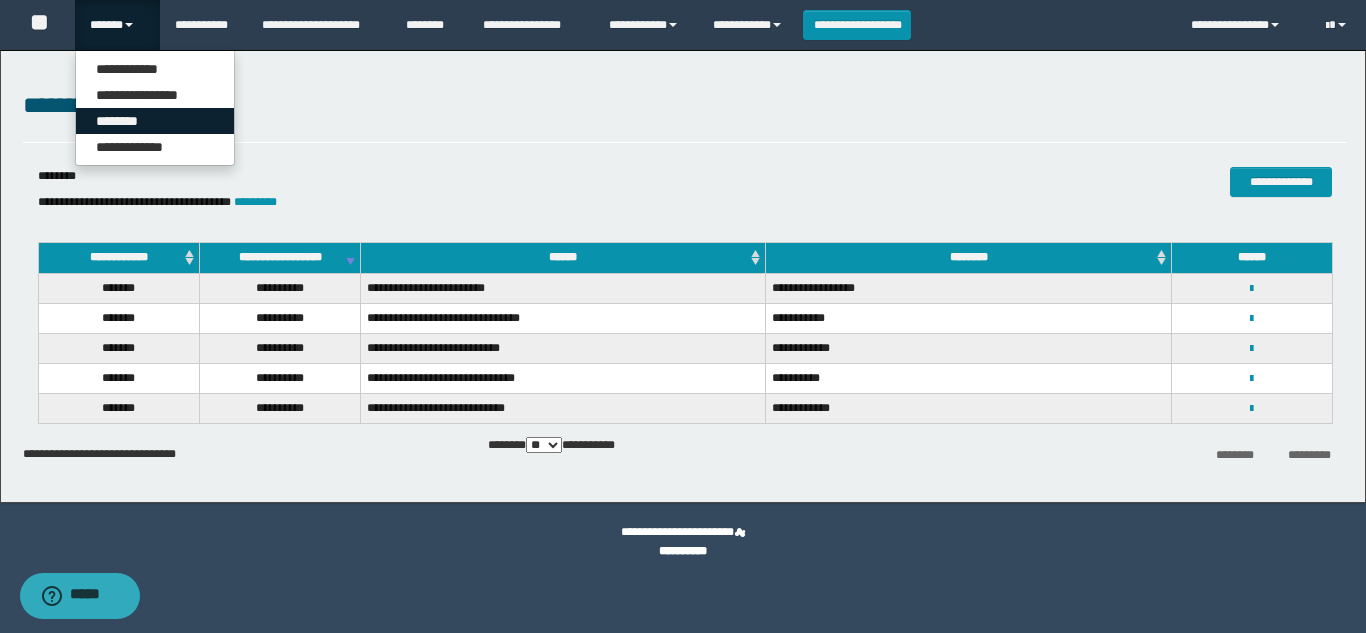 click on "********" at bounding box center [155, 121] 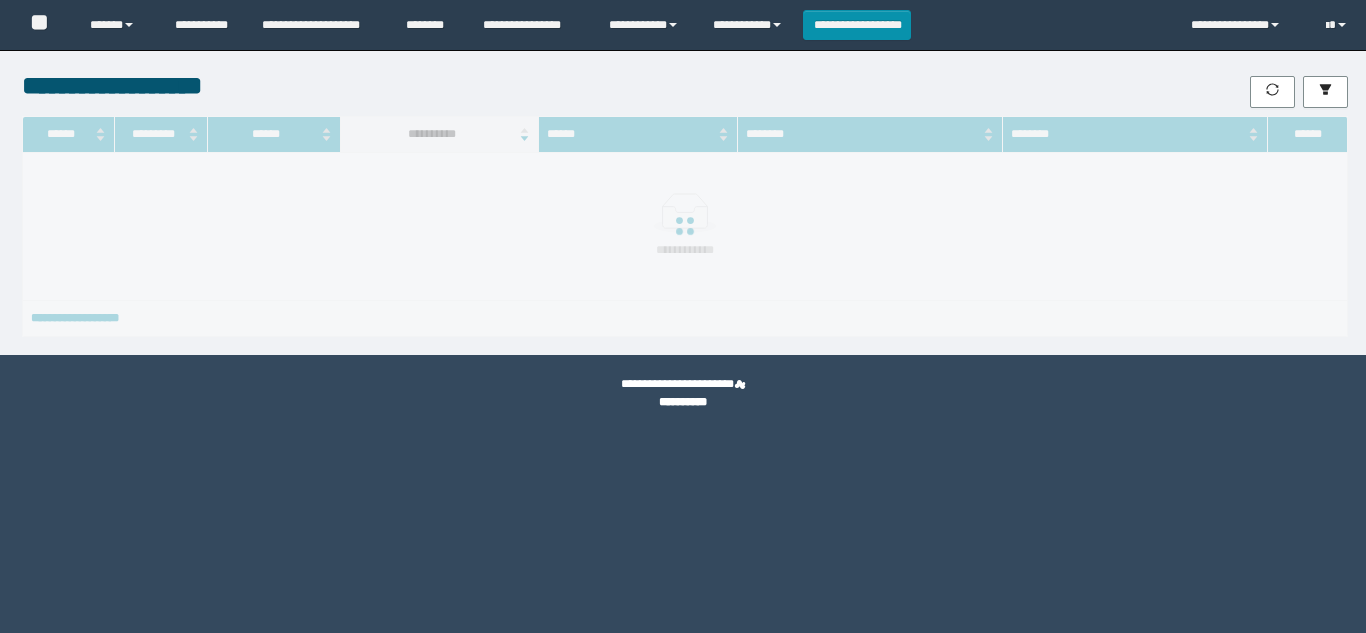 scroll, scrollTop: 0, scrollLeft: 0, axis: both 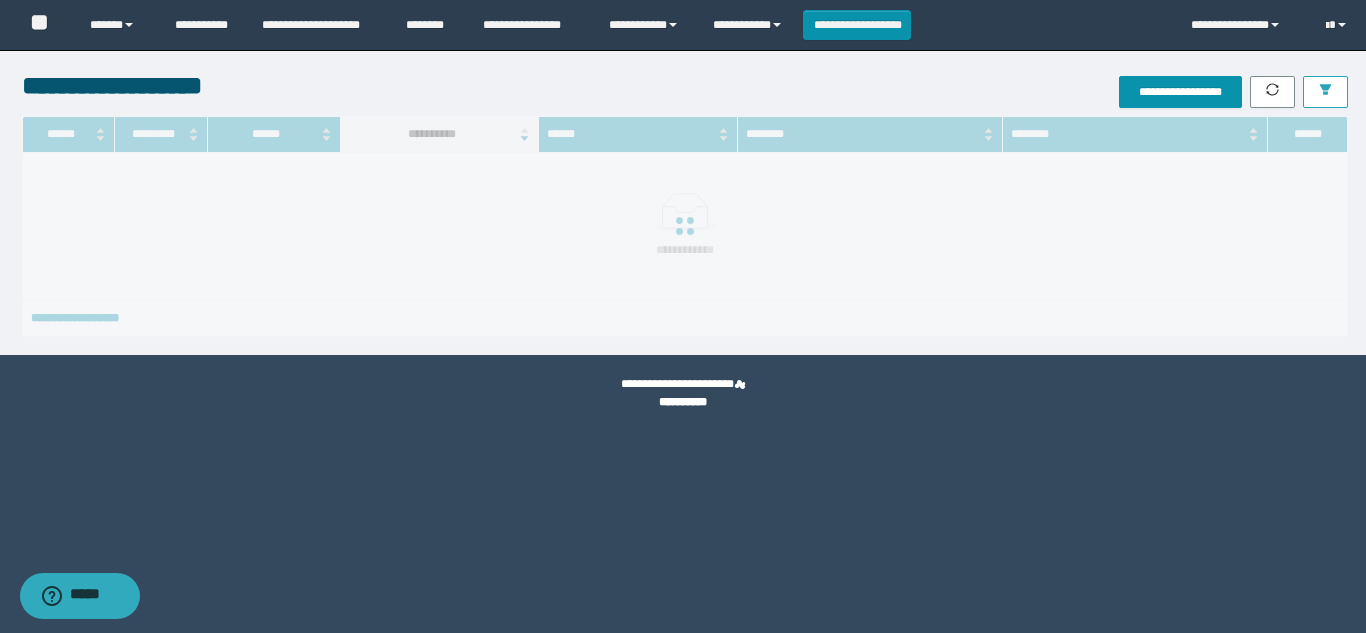 click 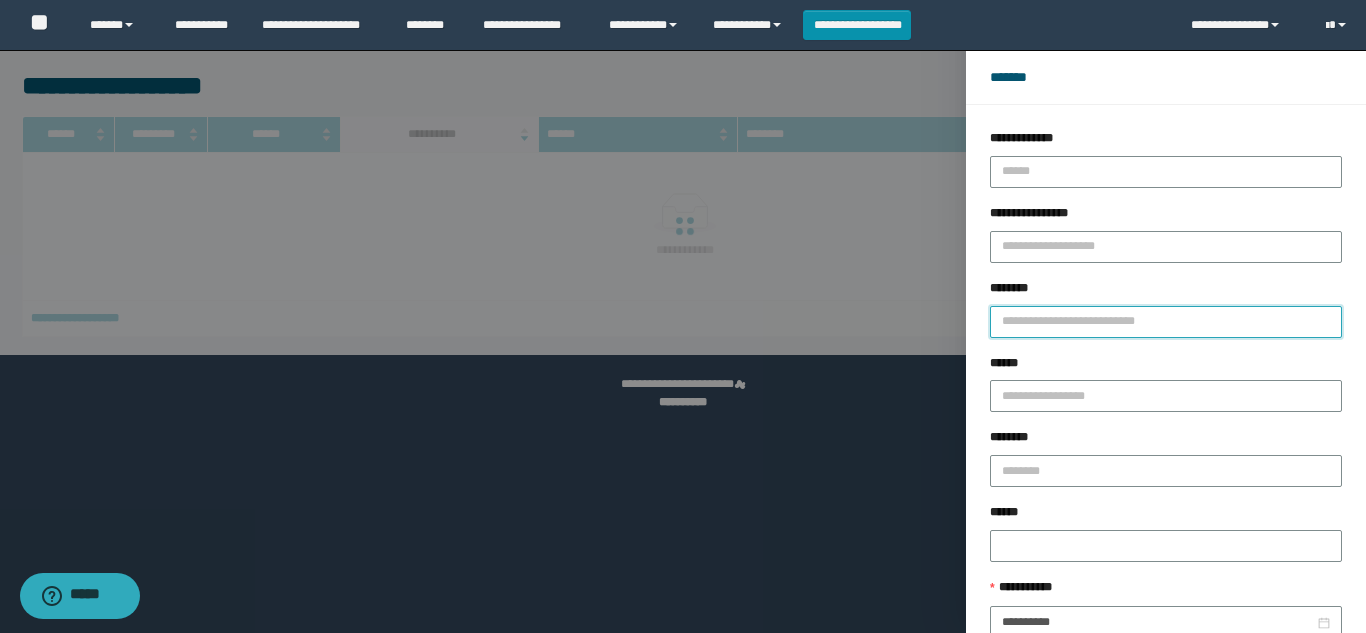 click on "********" at bounding box center [1166, 322] 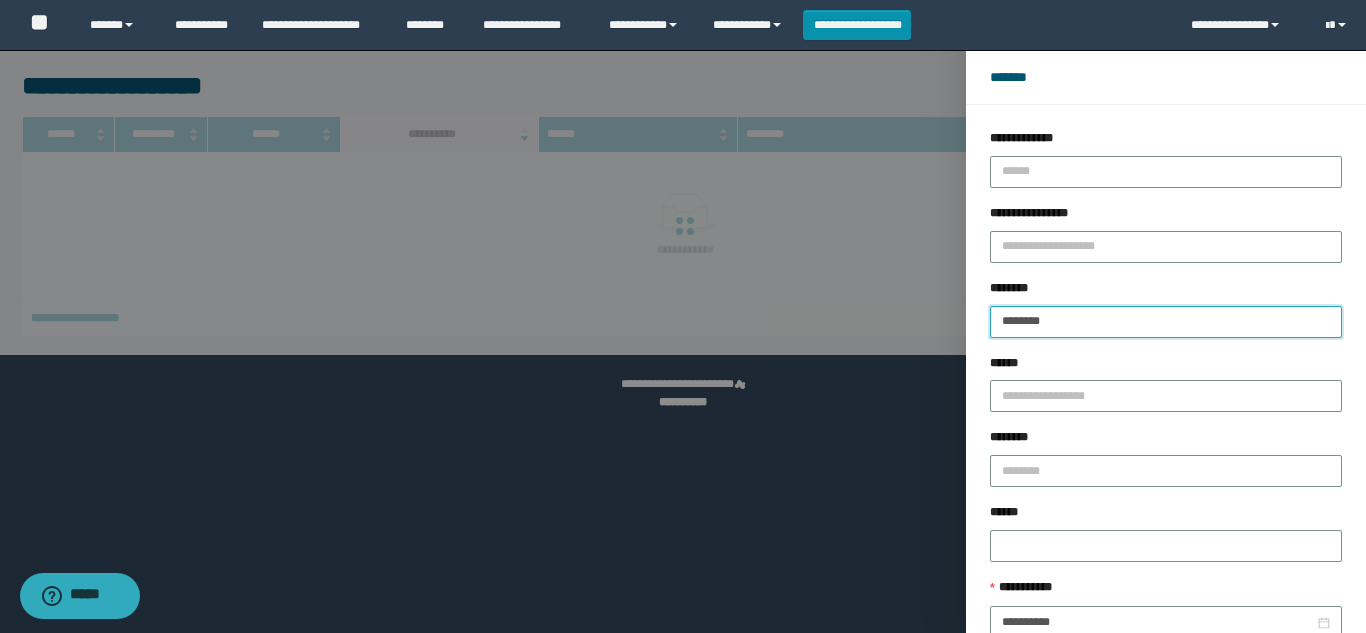 type on "********" 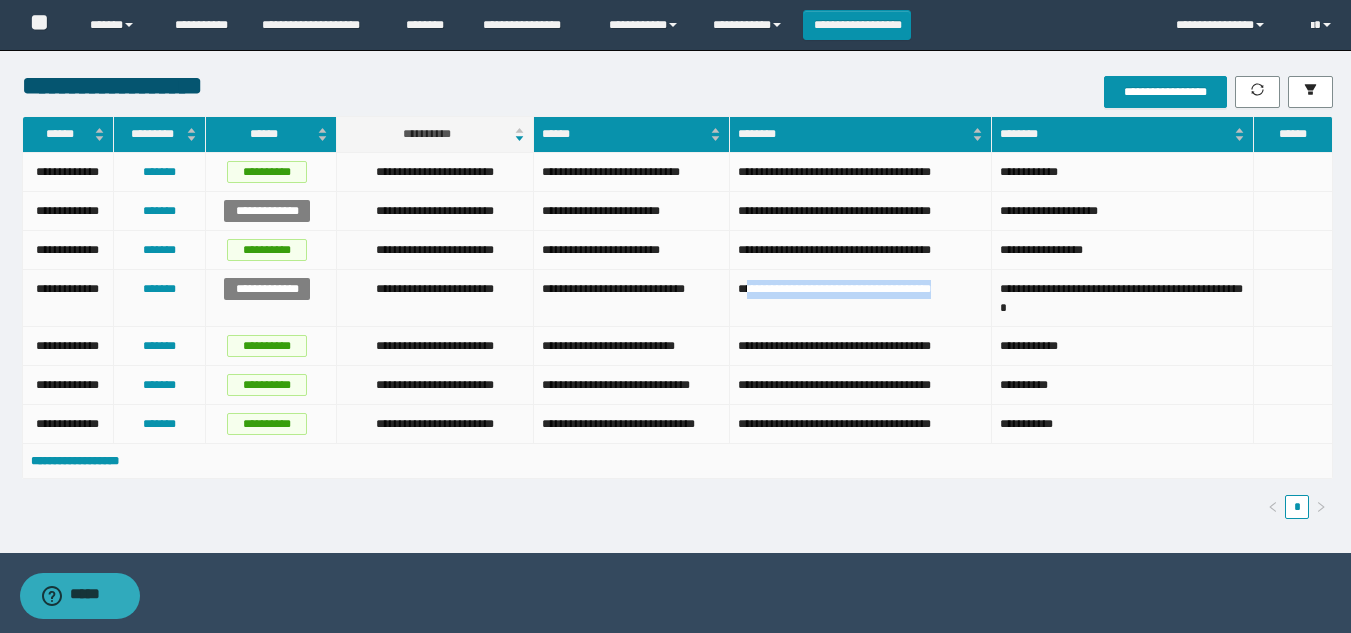 drag, startPoint x: 965, startPoint y: 346, endPoint x: 753, endPoint y: 350, distance: 212.03773 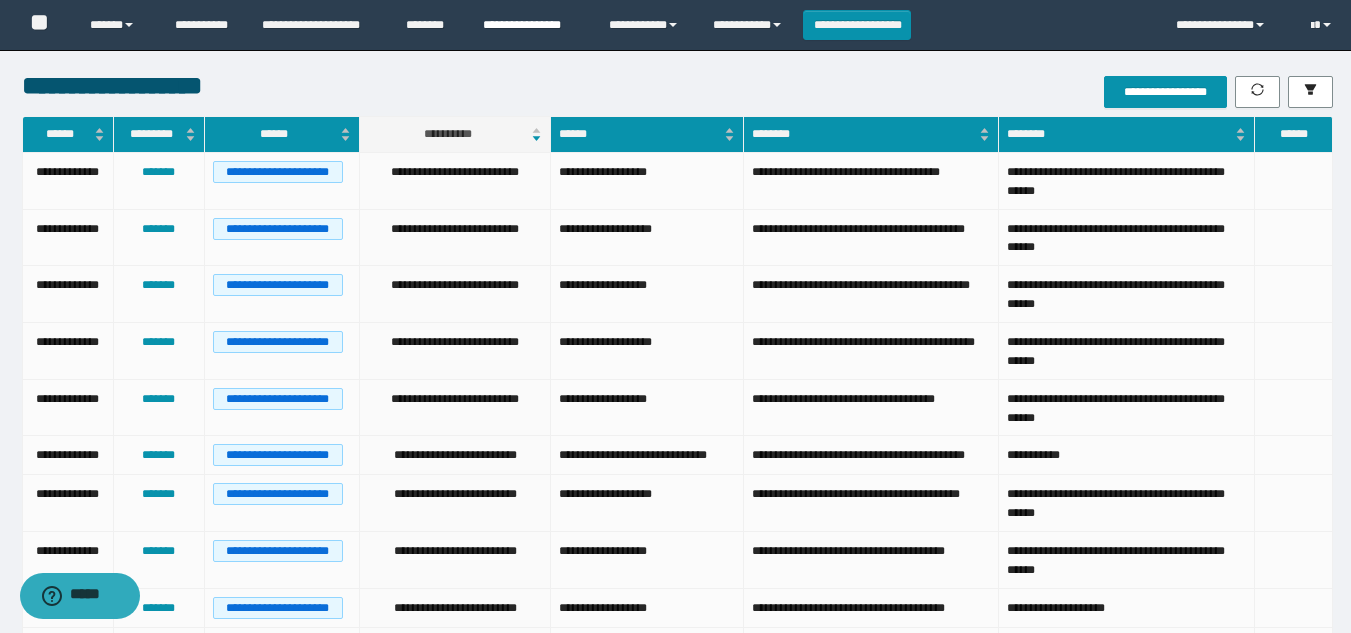 click on "**********" at bounding box center (531, 25) 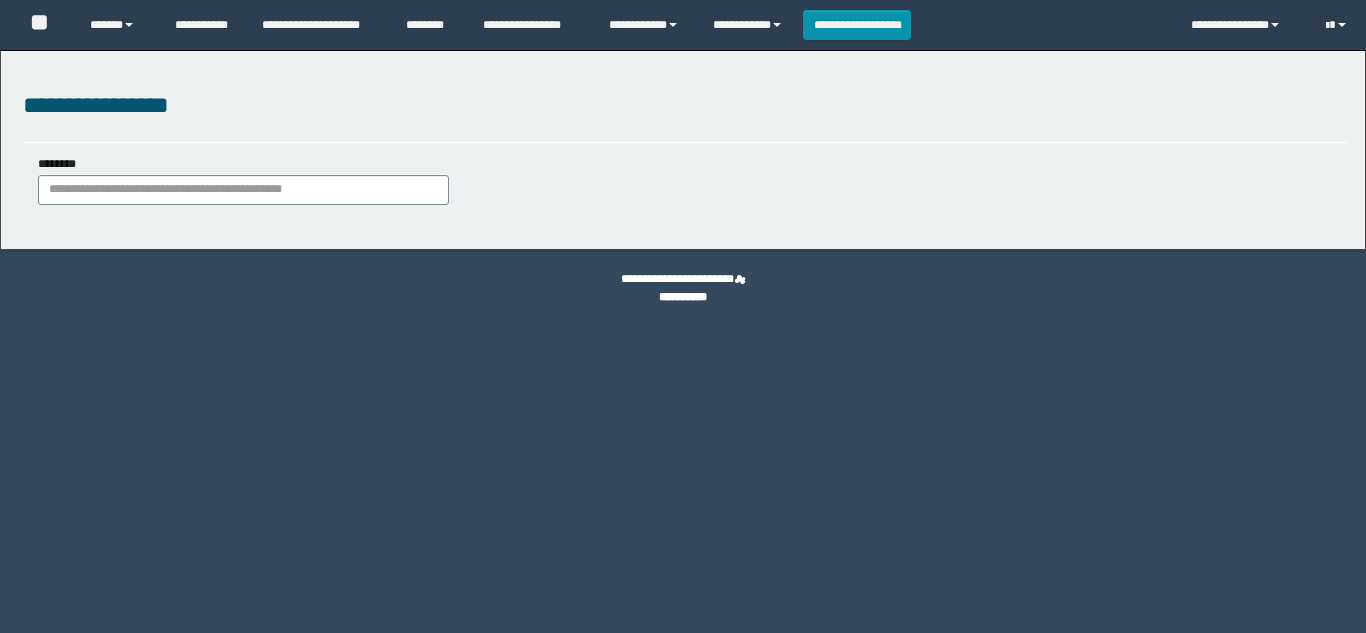 scroll, scrollTop: 0, scrollLeft: 0, axis: both 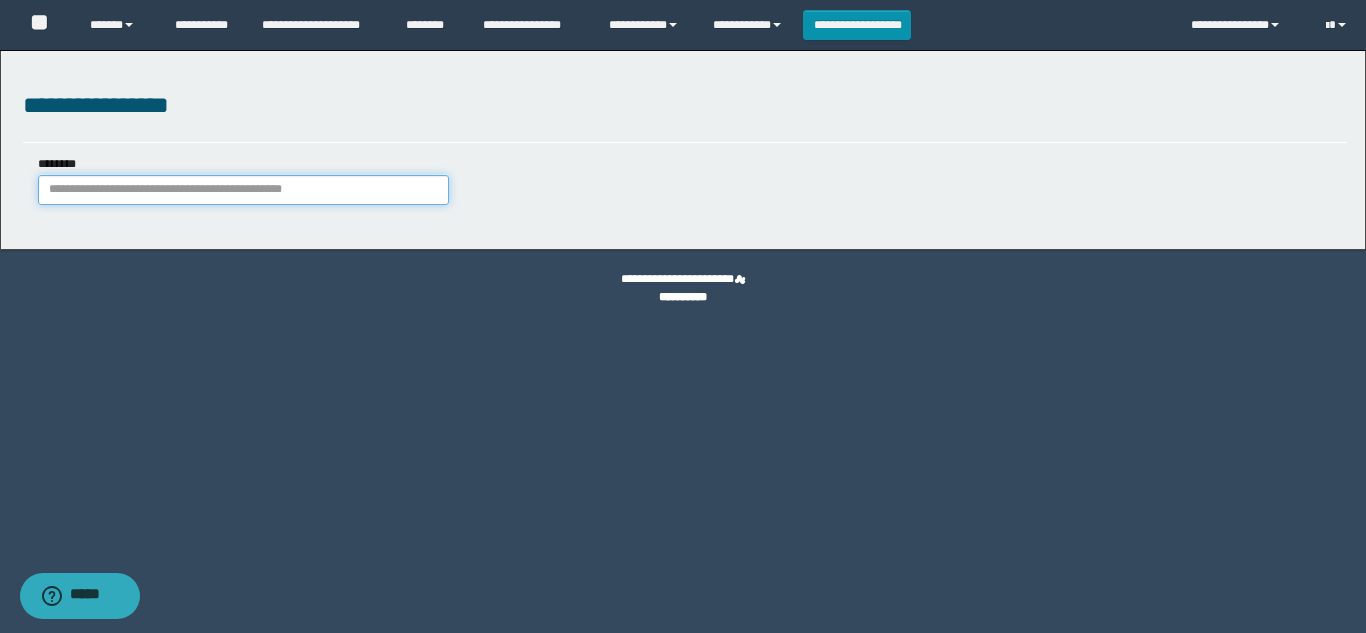 click on "********" at bounding box center [243, 190] 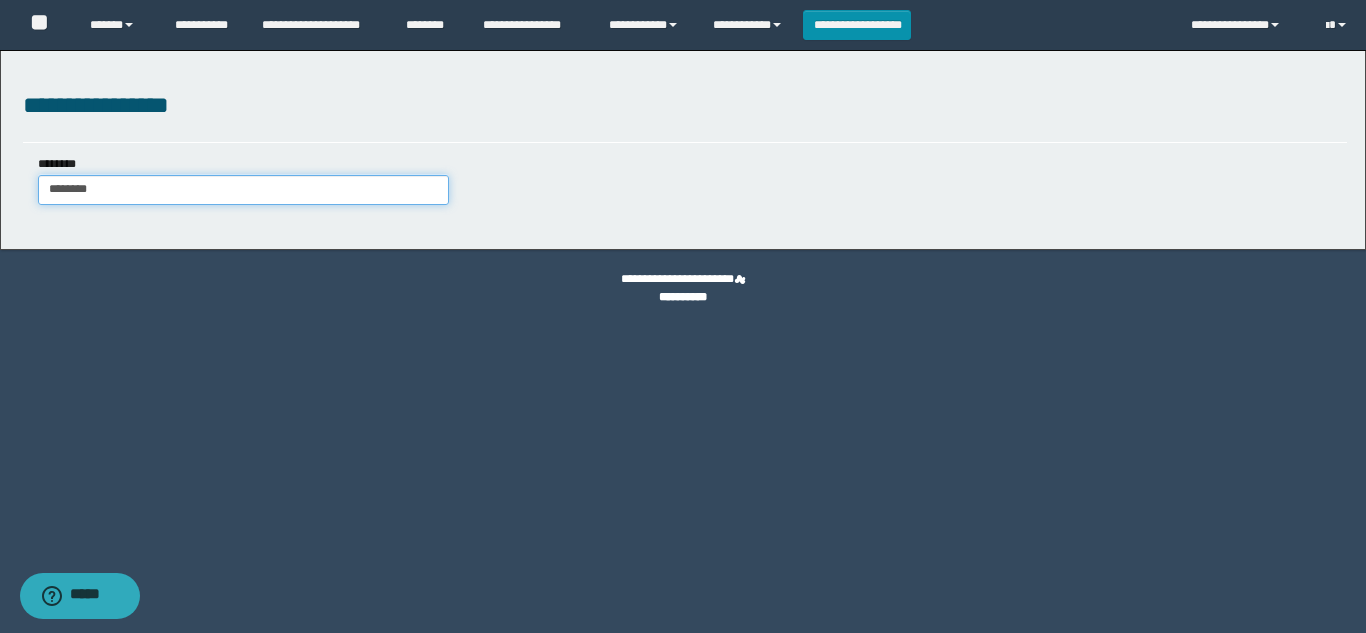 type on "********" 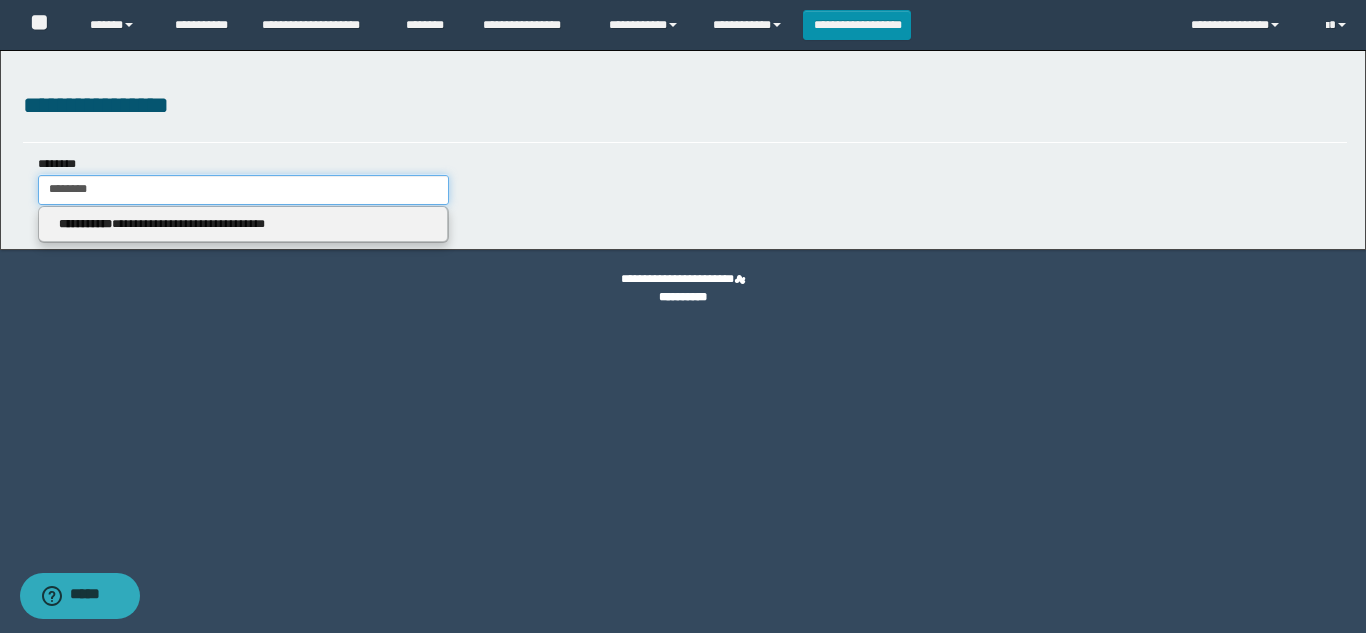 type on "********" 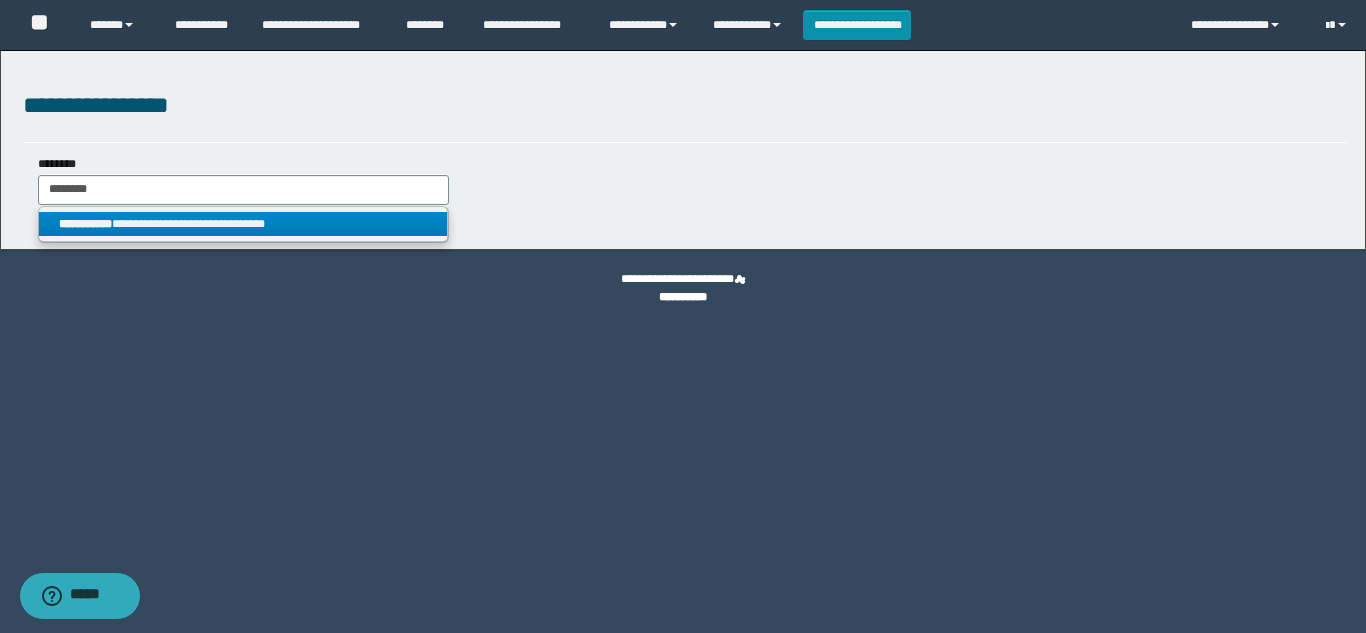 drag, startPoint x: 240, startPoint y: 221, endPoint x: 595, endPoint y: 230, distance: 355.11407 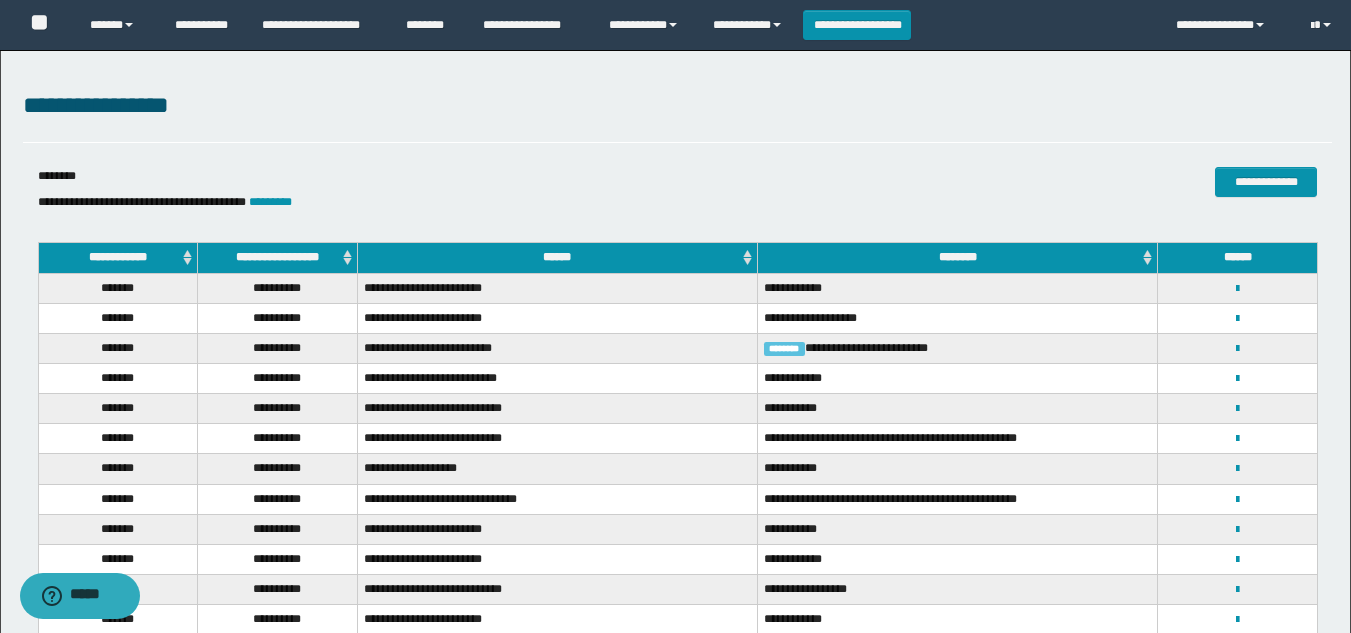 click on "**********" at bounding box center [278, 258] 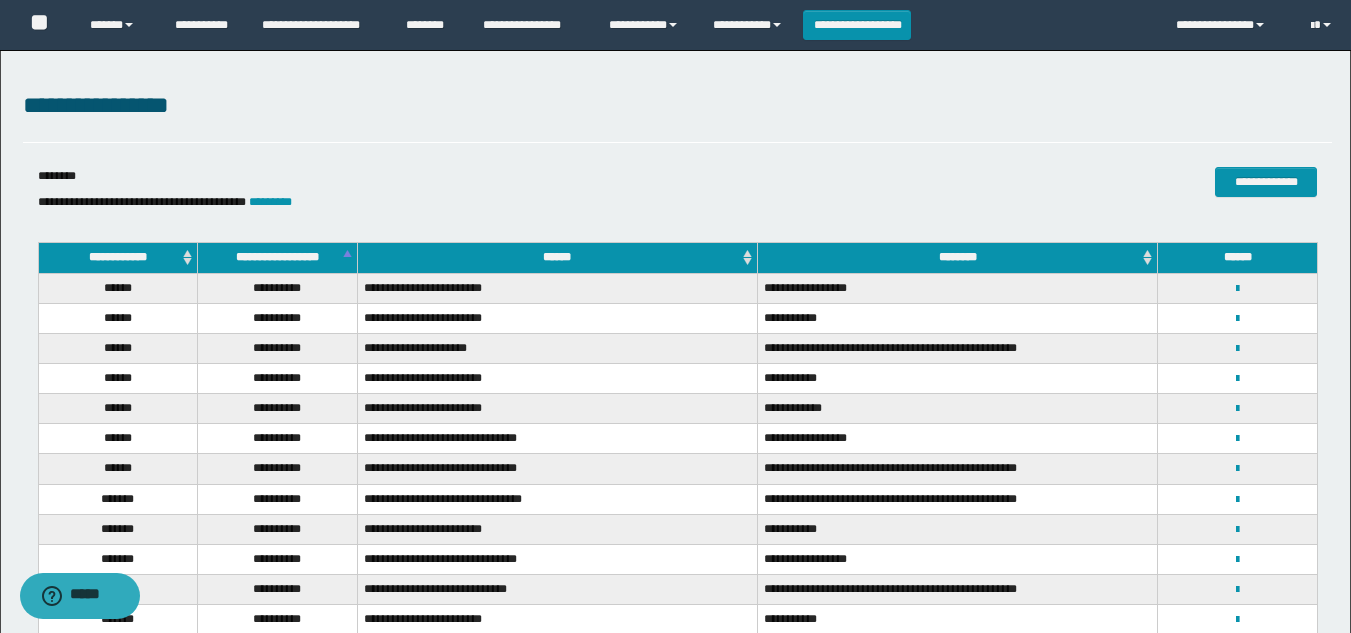 click on "**********" at bounding box center (278, 258) 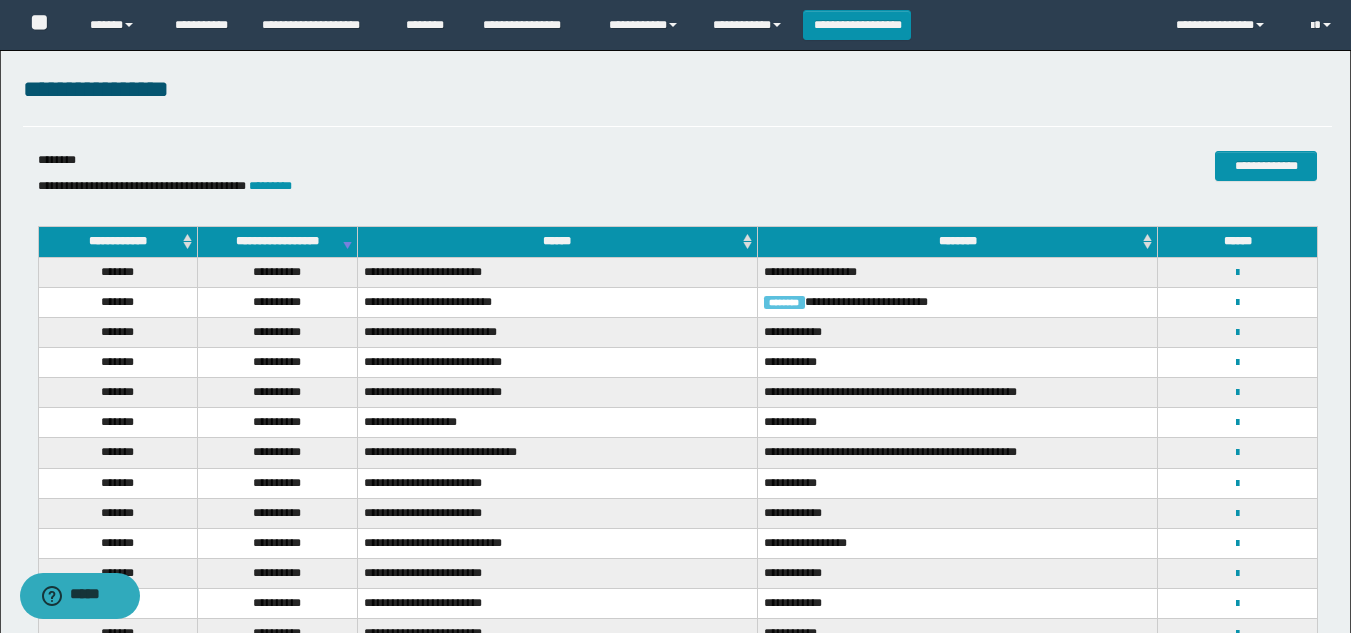 scroll, scrollTop: 0, scrollLeft: 0, axis: both 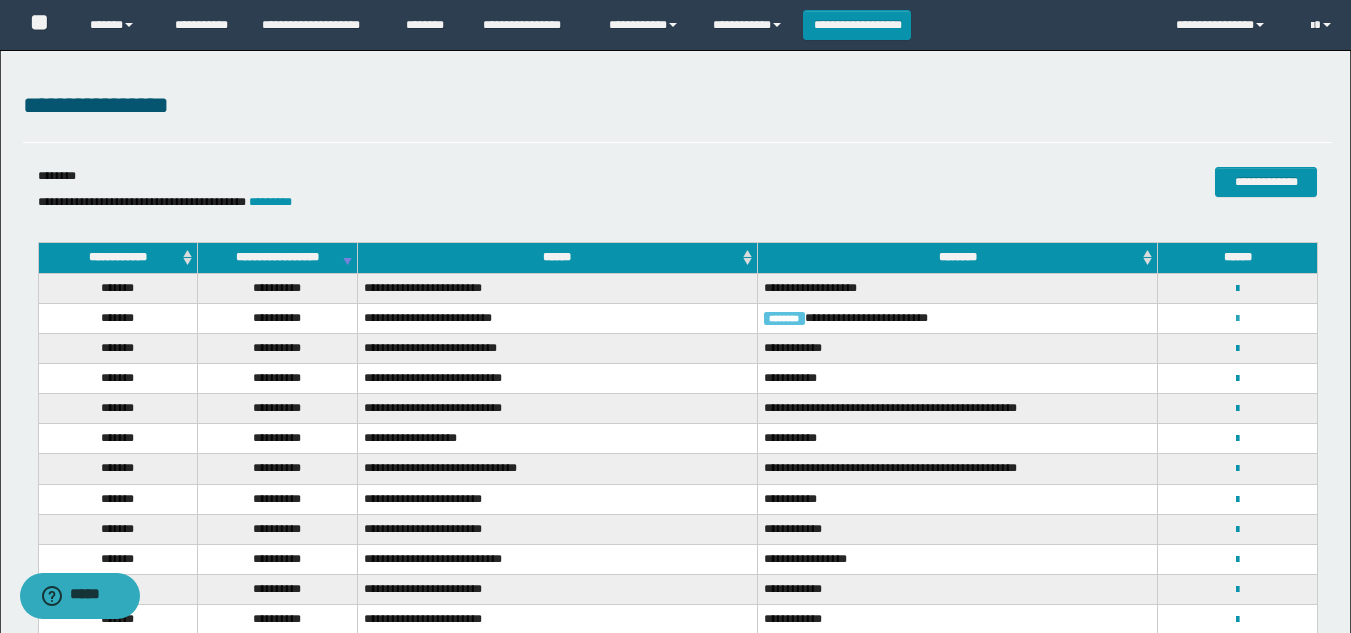 click at bounding box center (1237, 319) 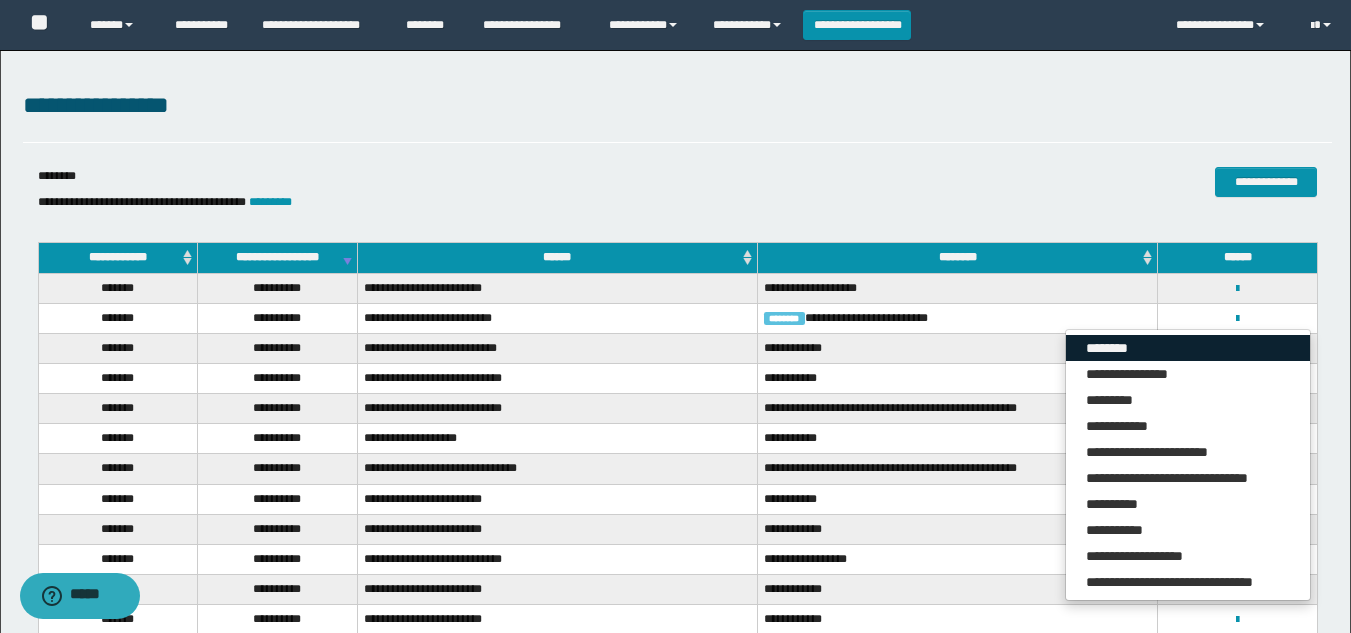 click on "********" at bounding box center (1188, 348) 